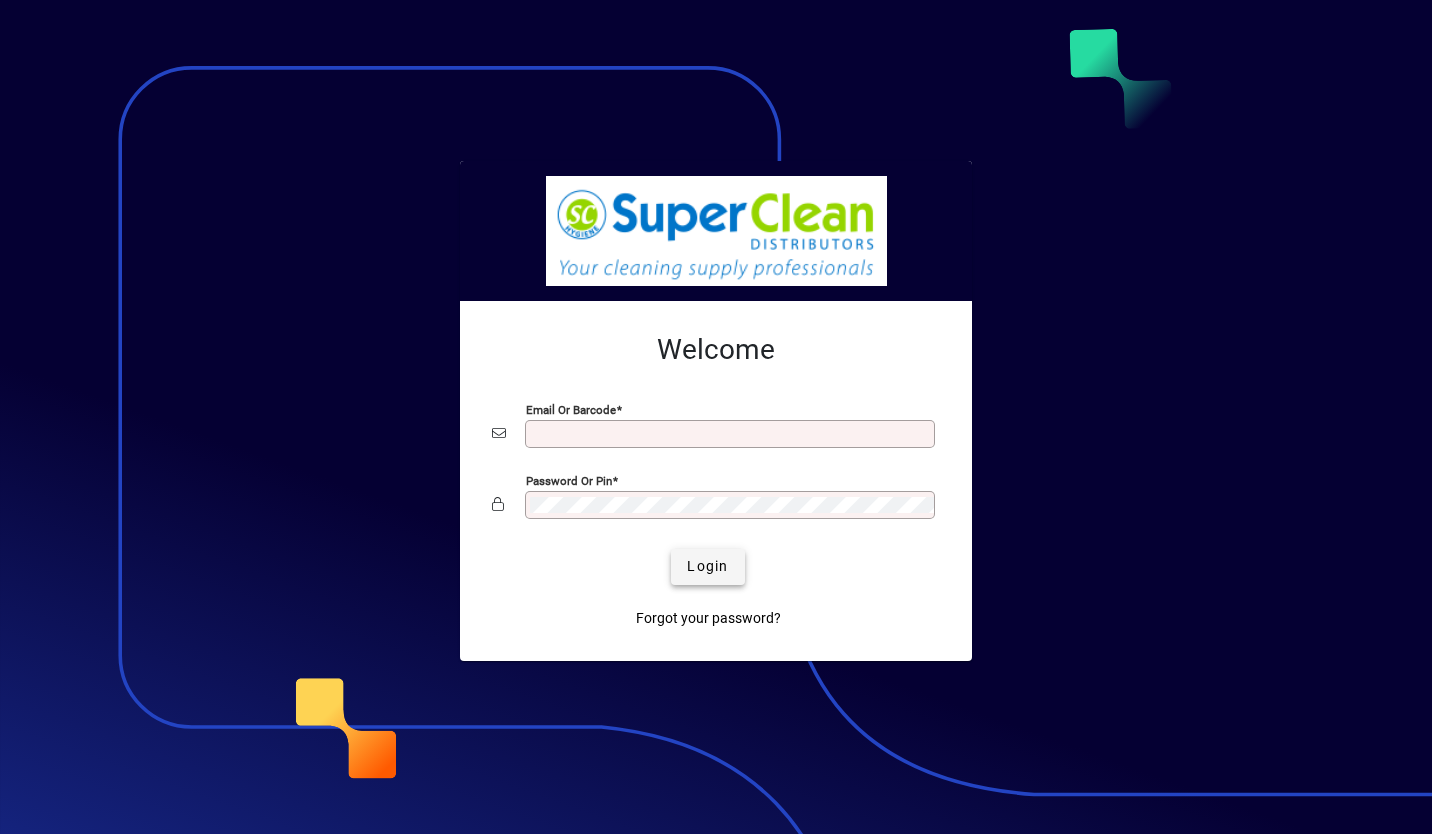 scroll, scrollTop: 0, scrollLeft: 0, axis: both 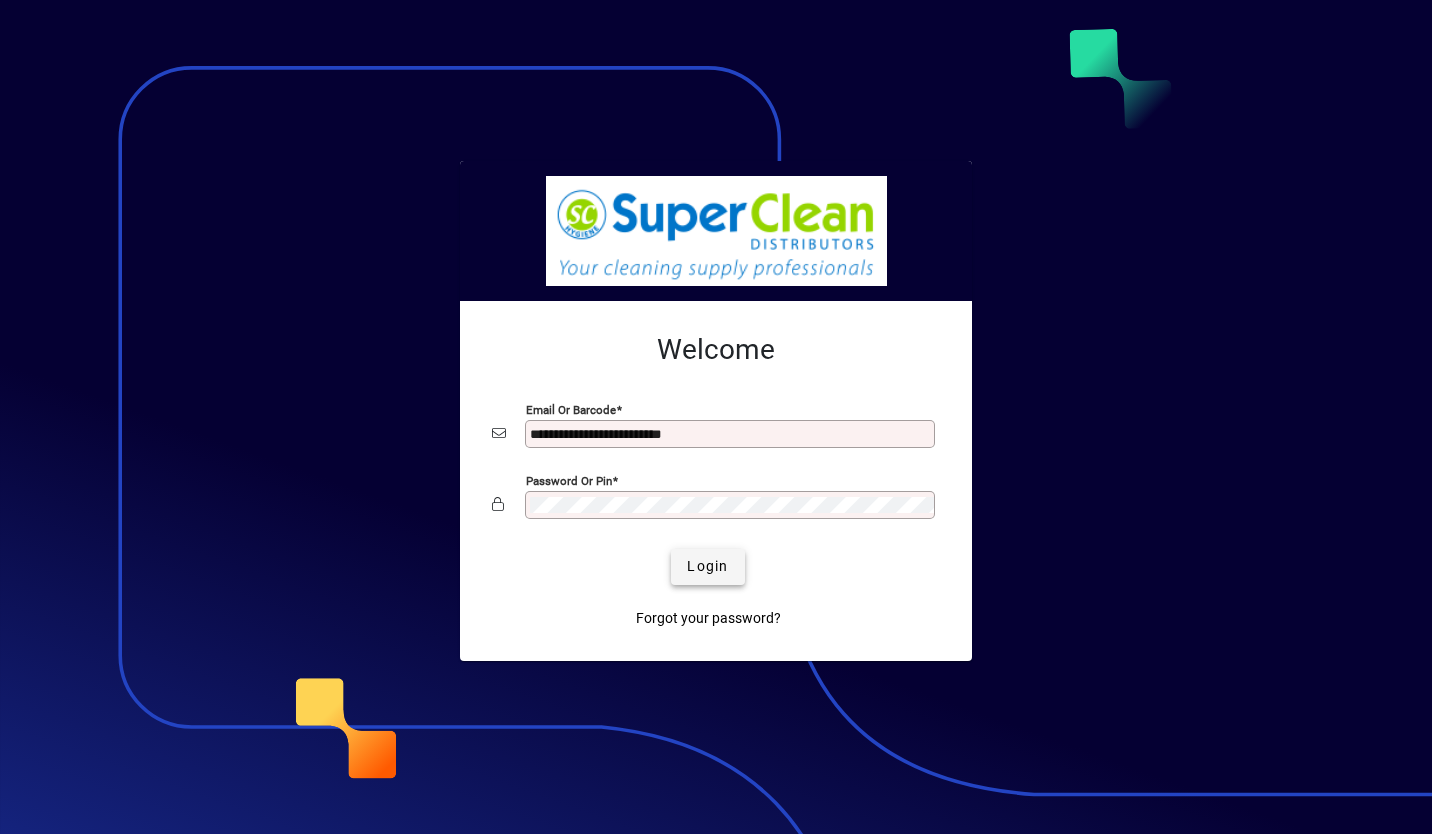 click 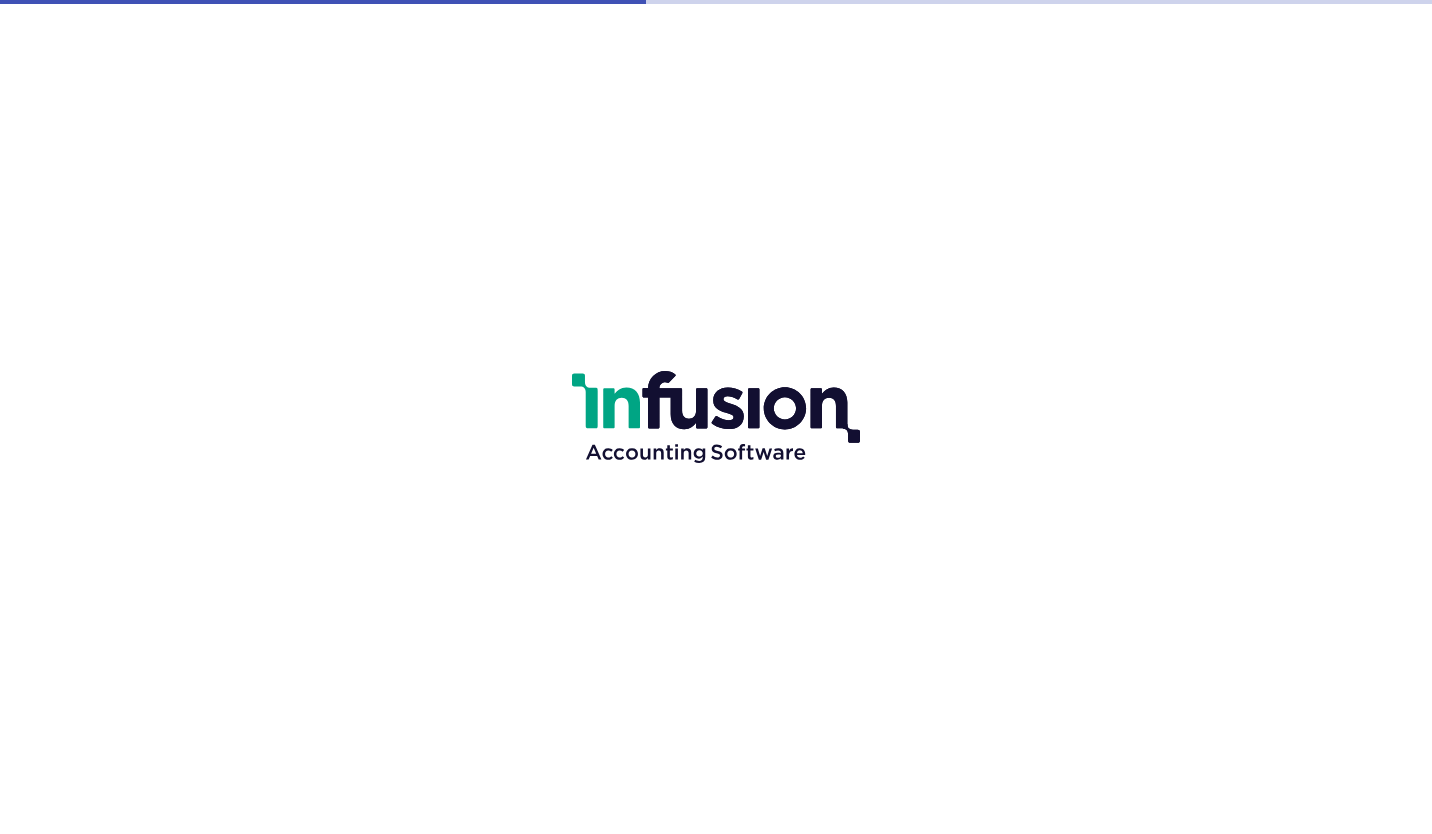 scroll, scrollTop: 0, scrollLeft: 0, axis: both 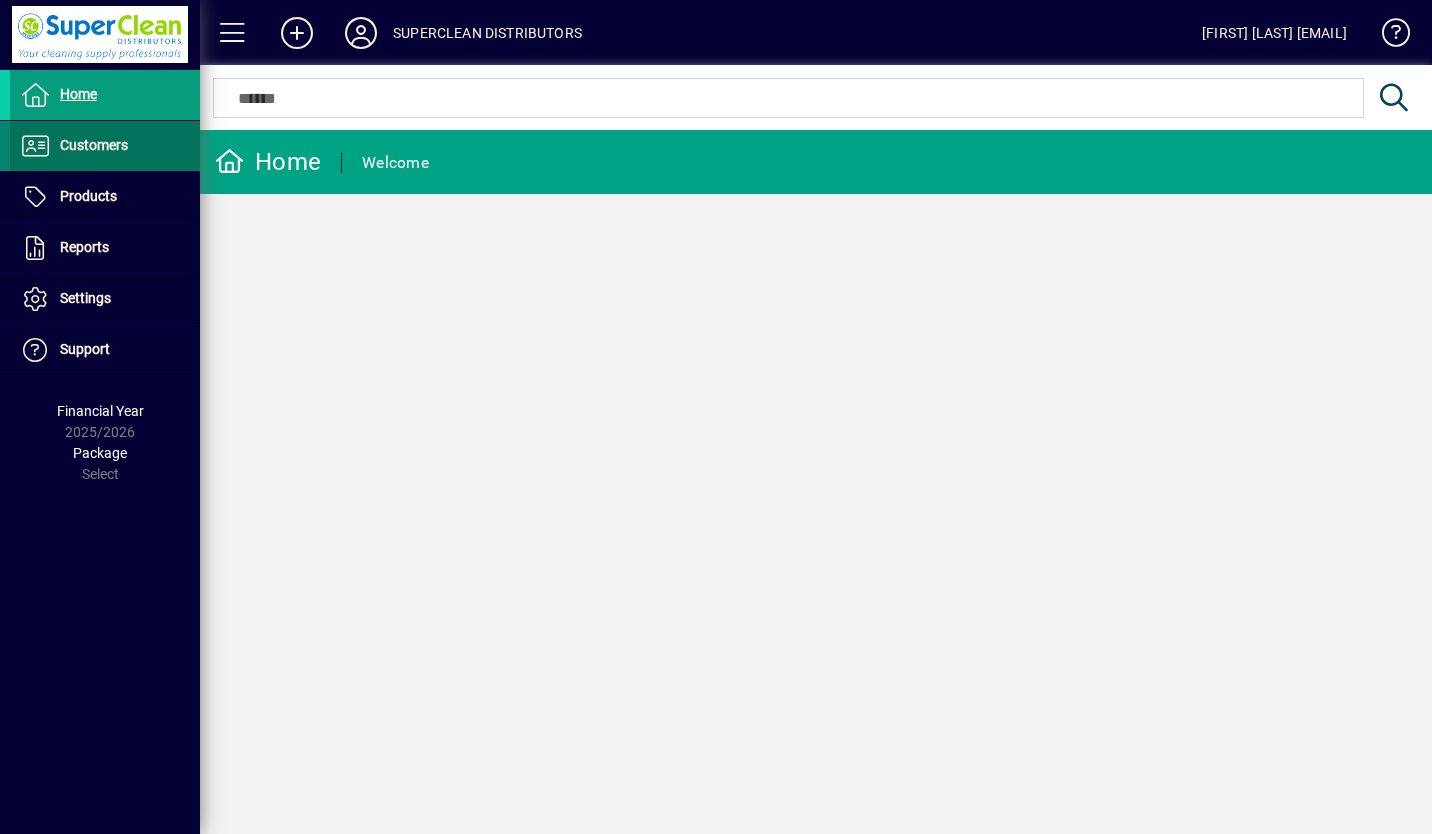 click on "Customers" at bounding box center [69, 146] 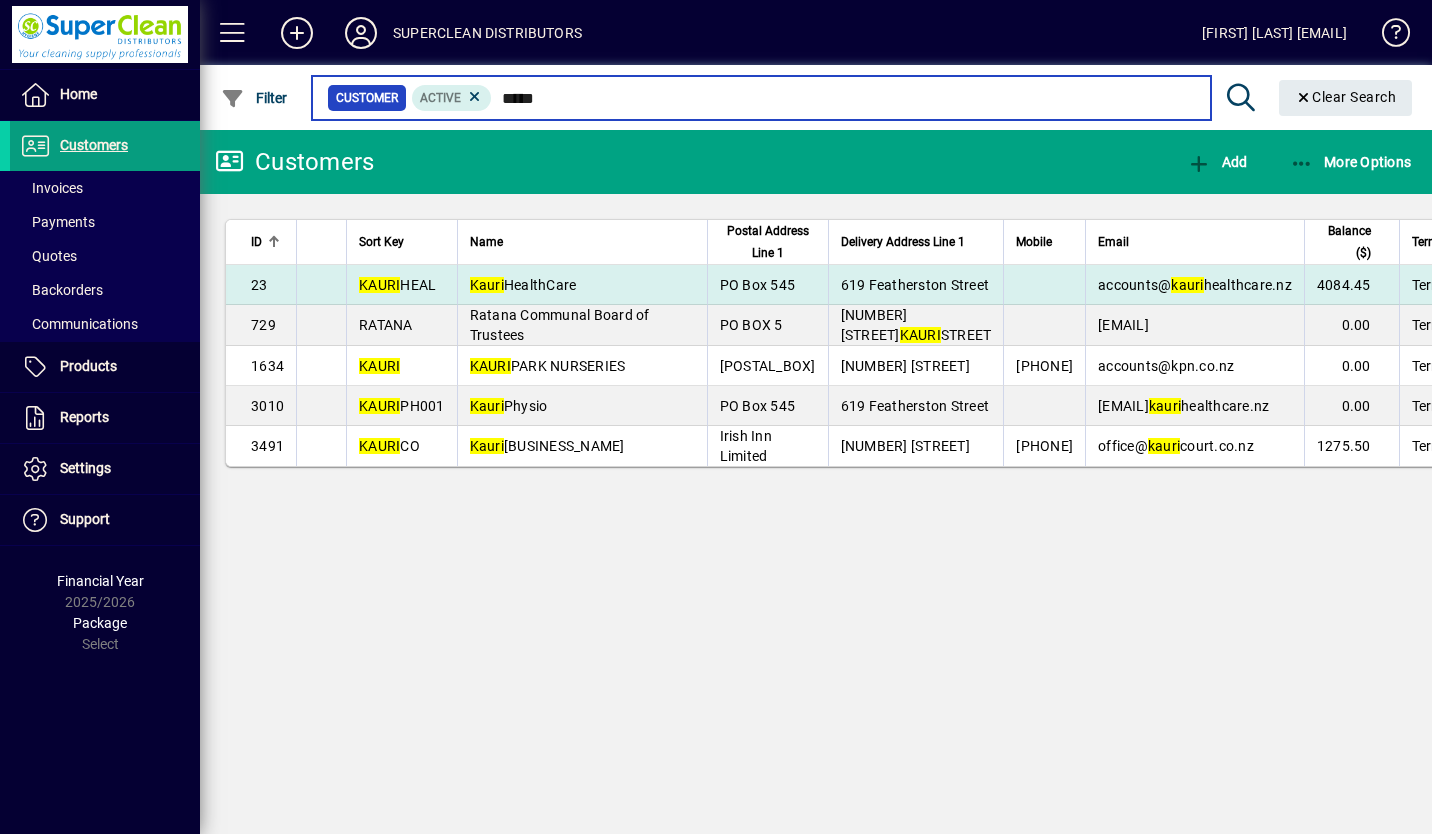 type on "*****" 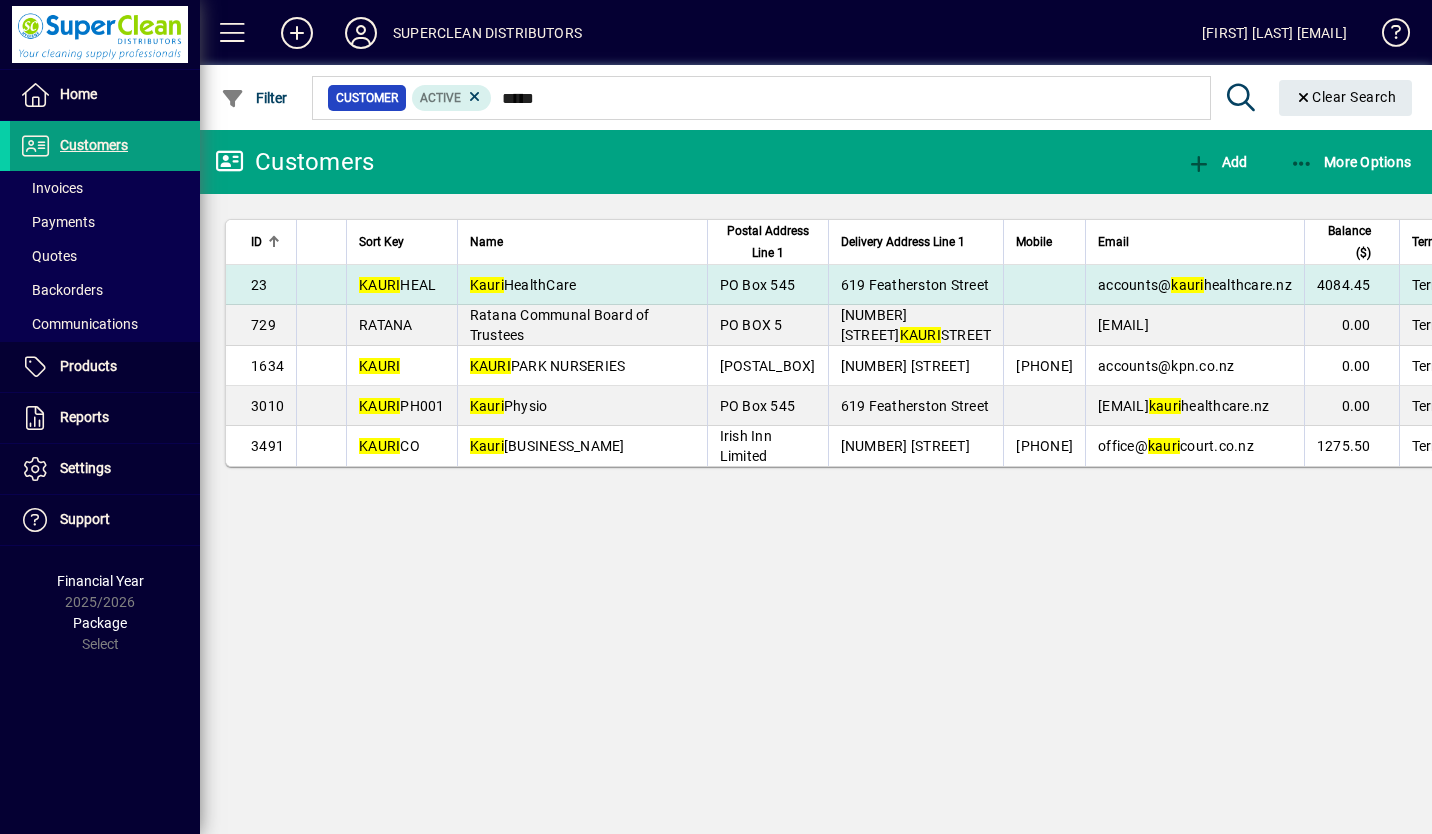 click on "[BUSINESS_NAME]" at bounding box center [523, 285] 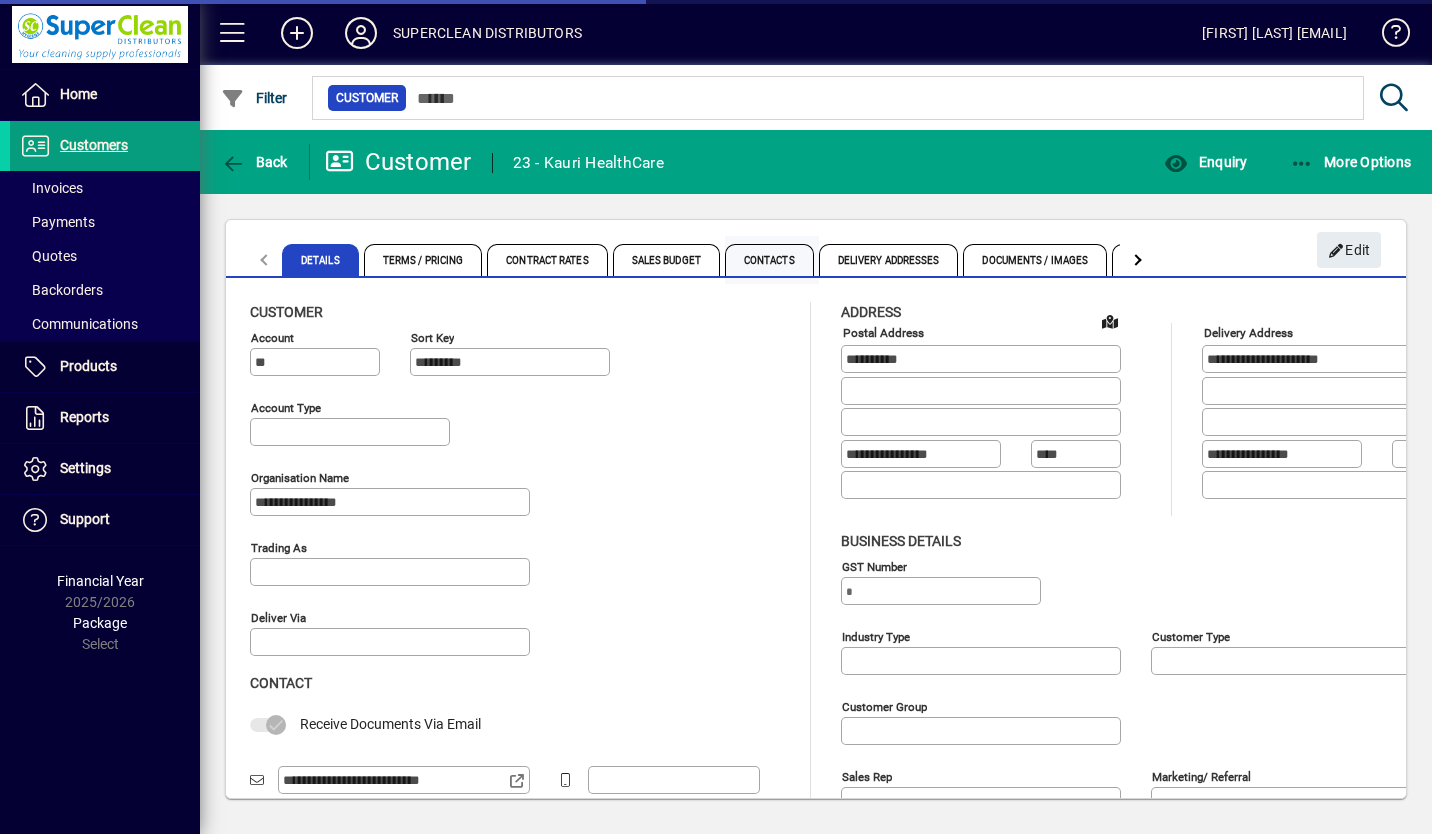 type on "**********" 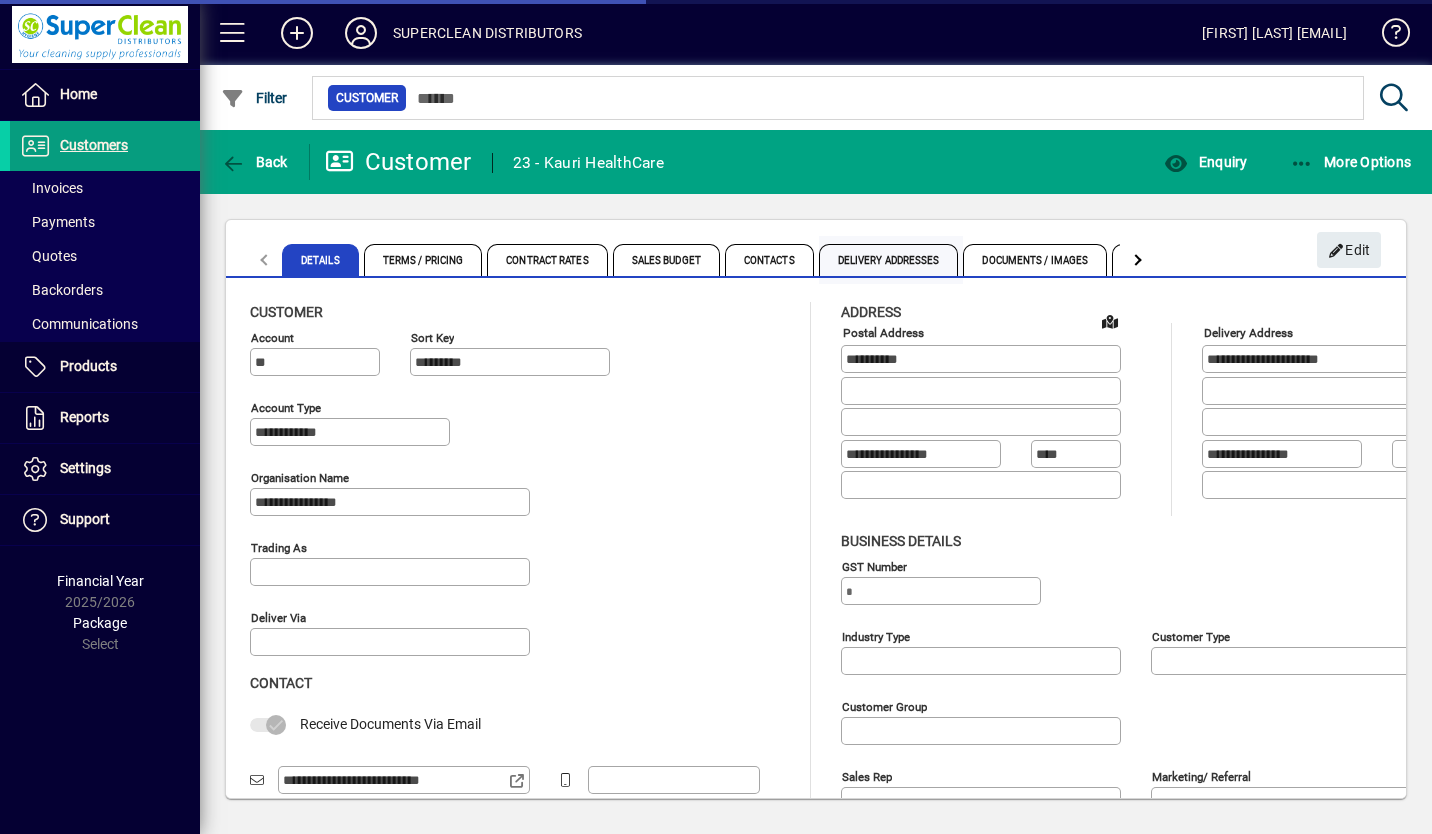 type on "**********" 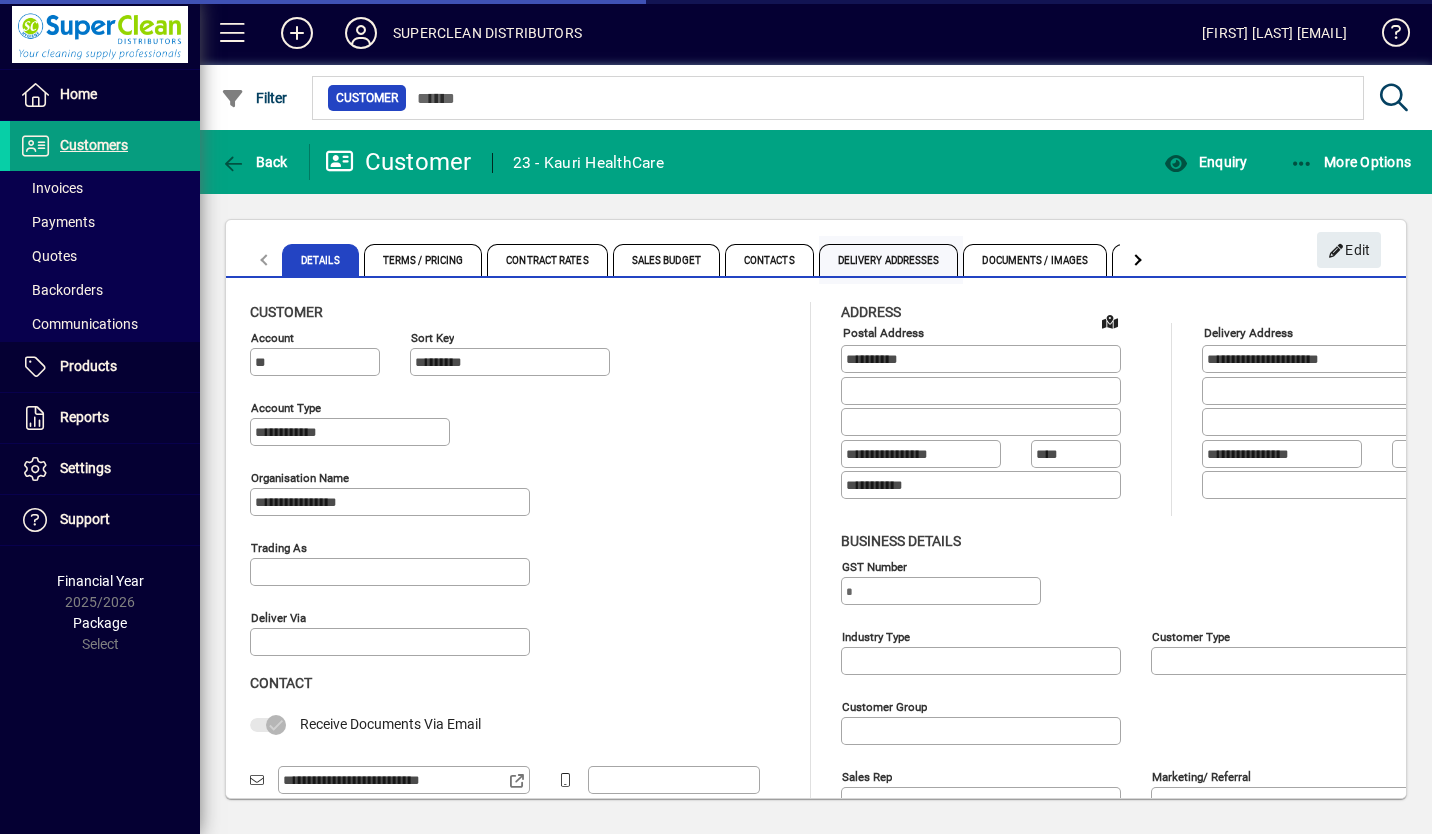 type on "**********" 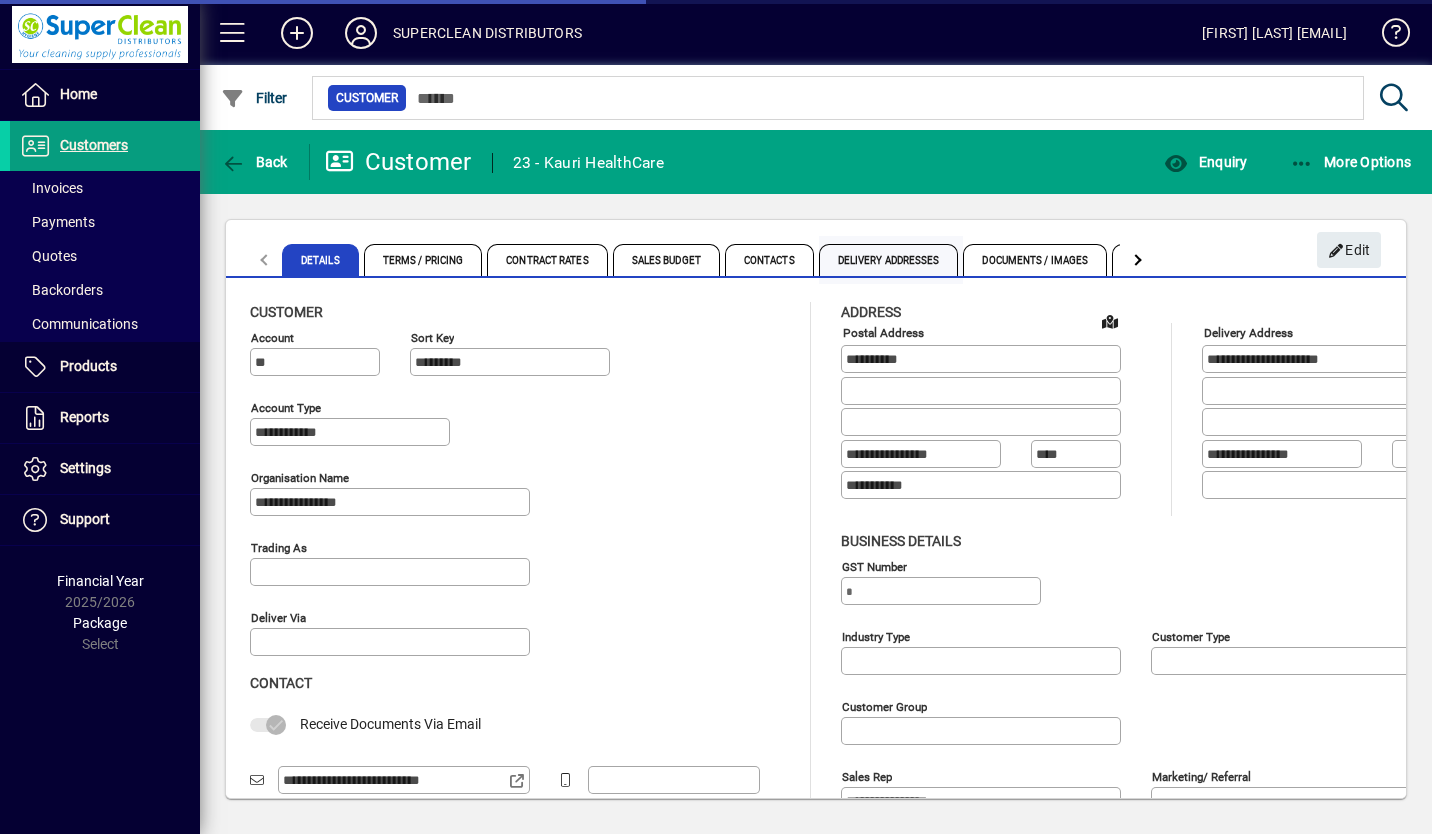 type on "**********" 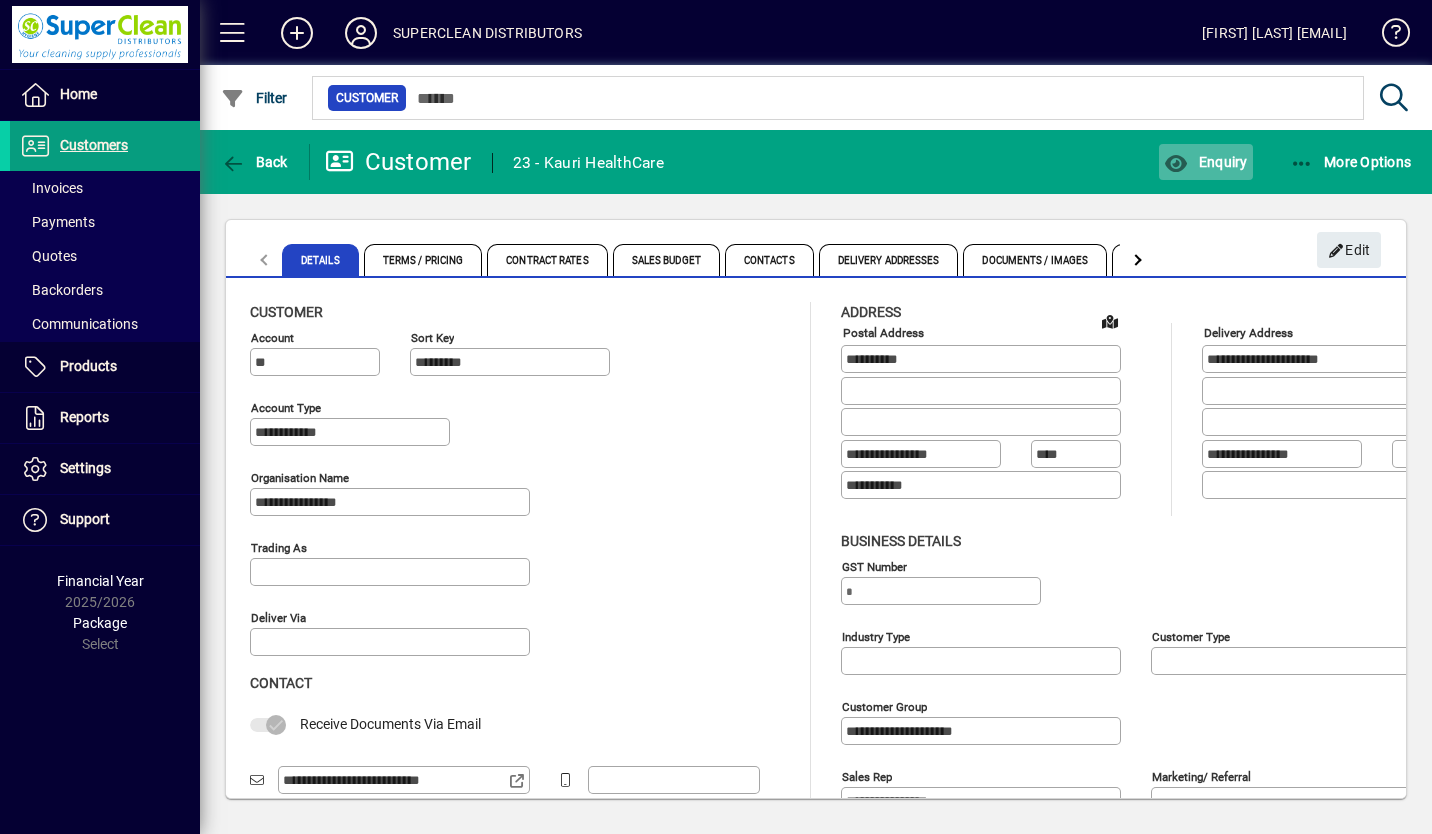 click 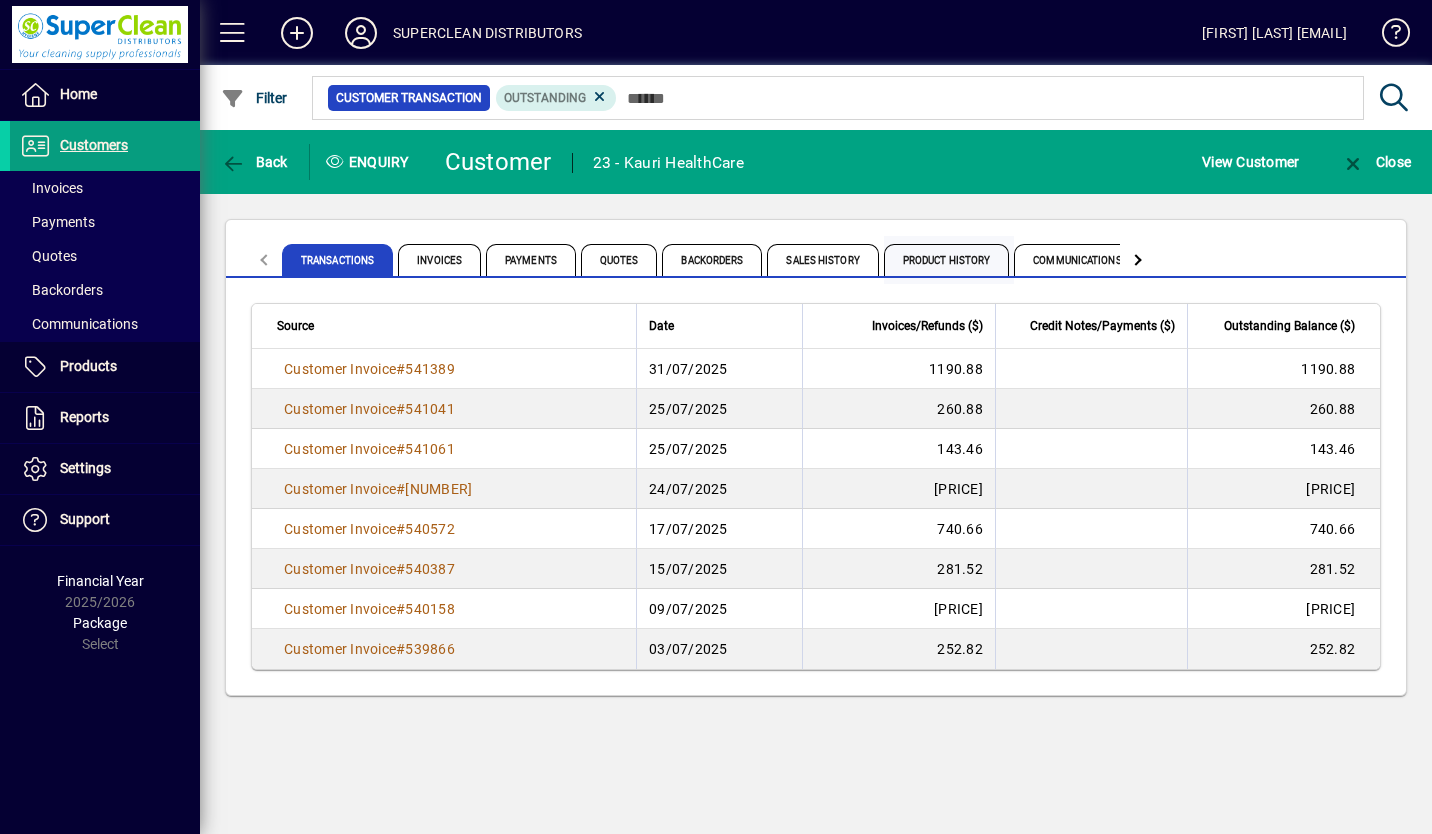 click on "Product History" at bounding box center (947, 260) 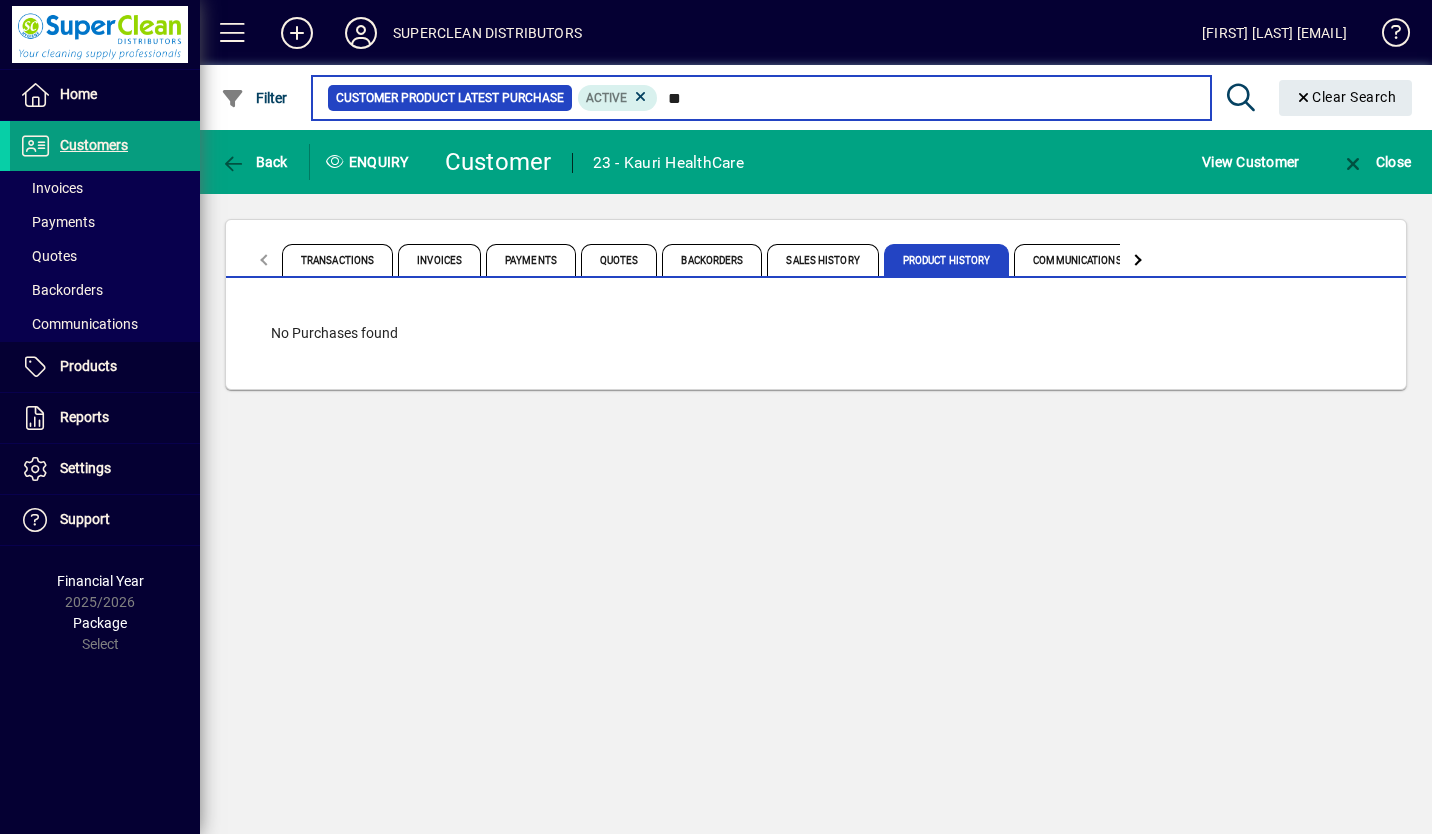 type on "*" 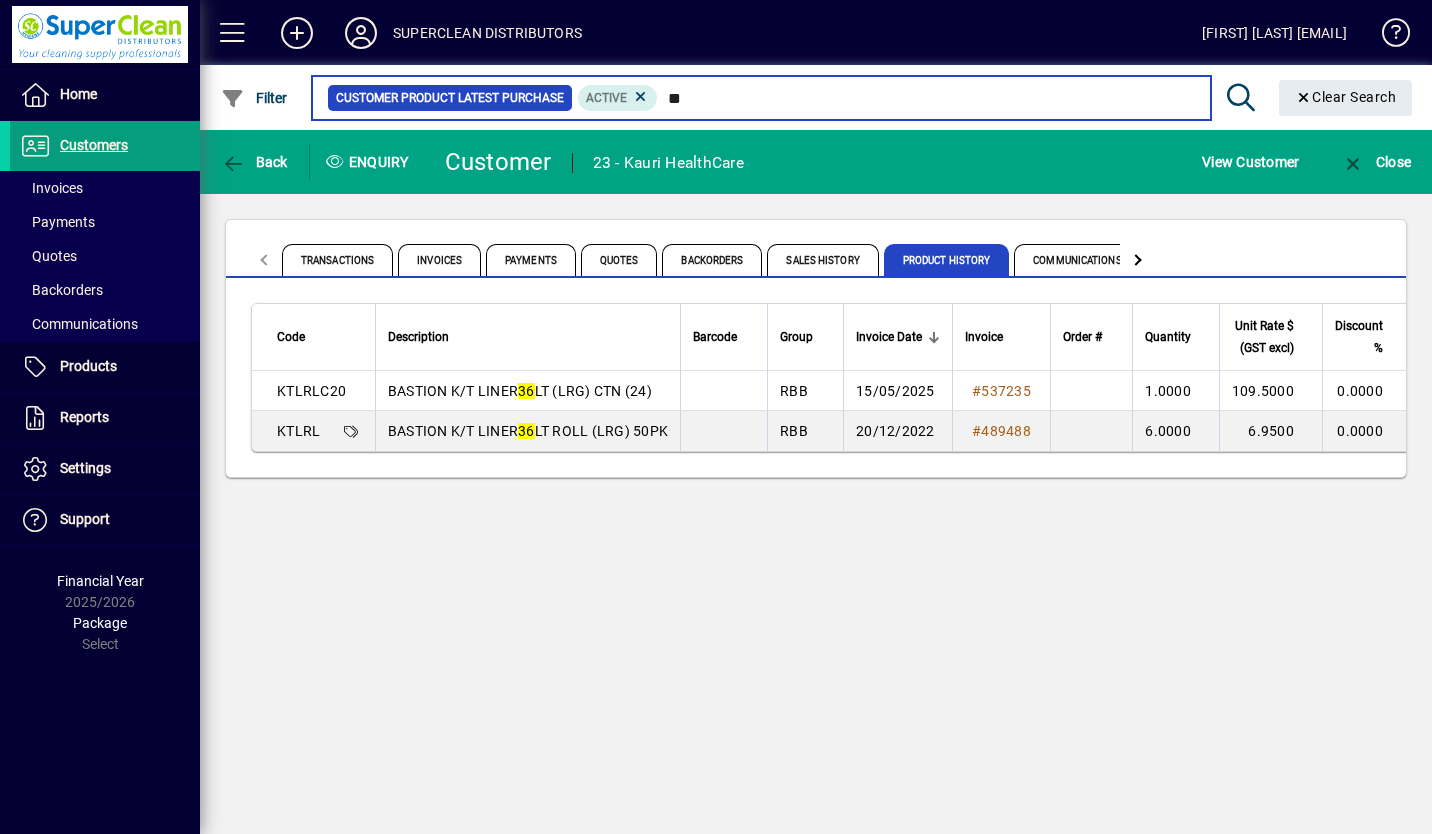 type on "*" 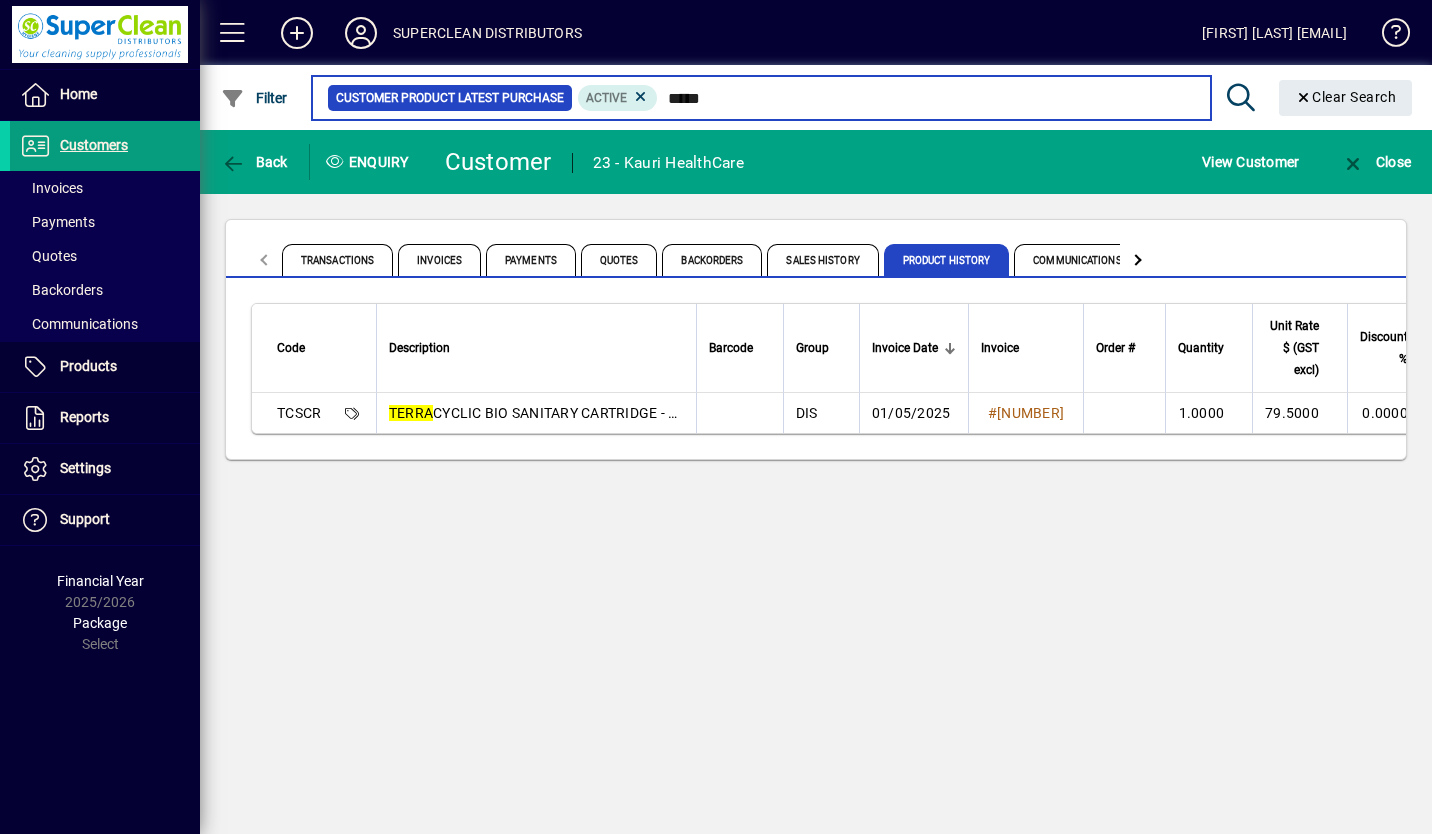 type on "*****" 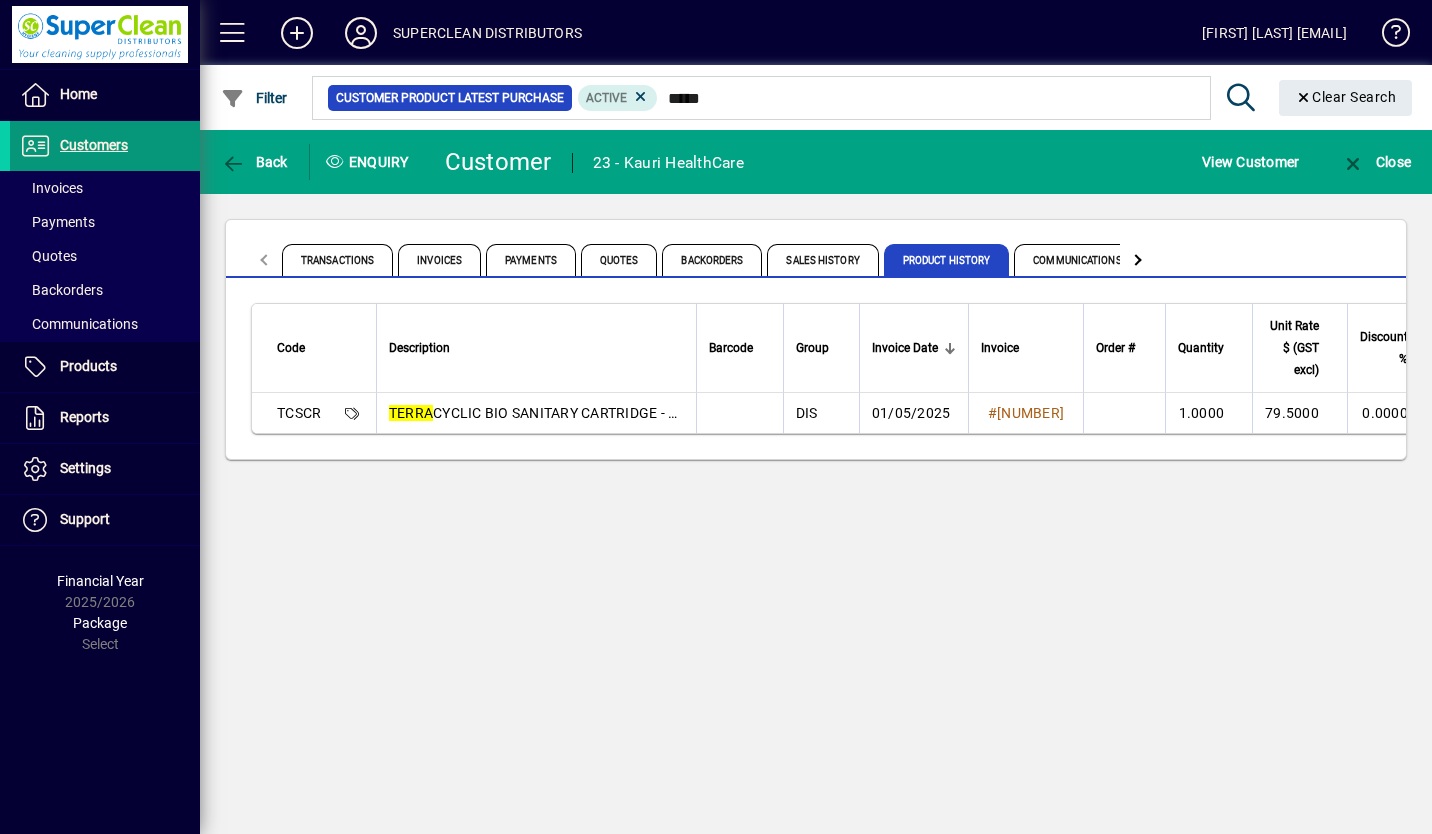 click on "Customers" at bounding box center [94, 145] 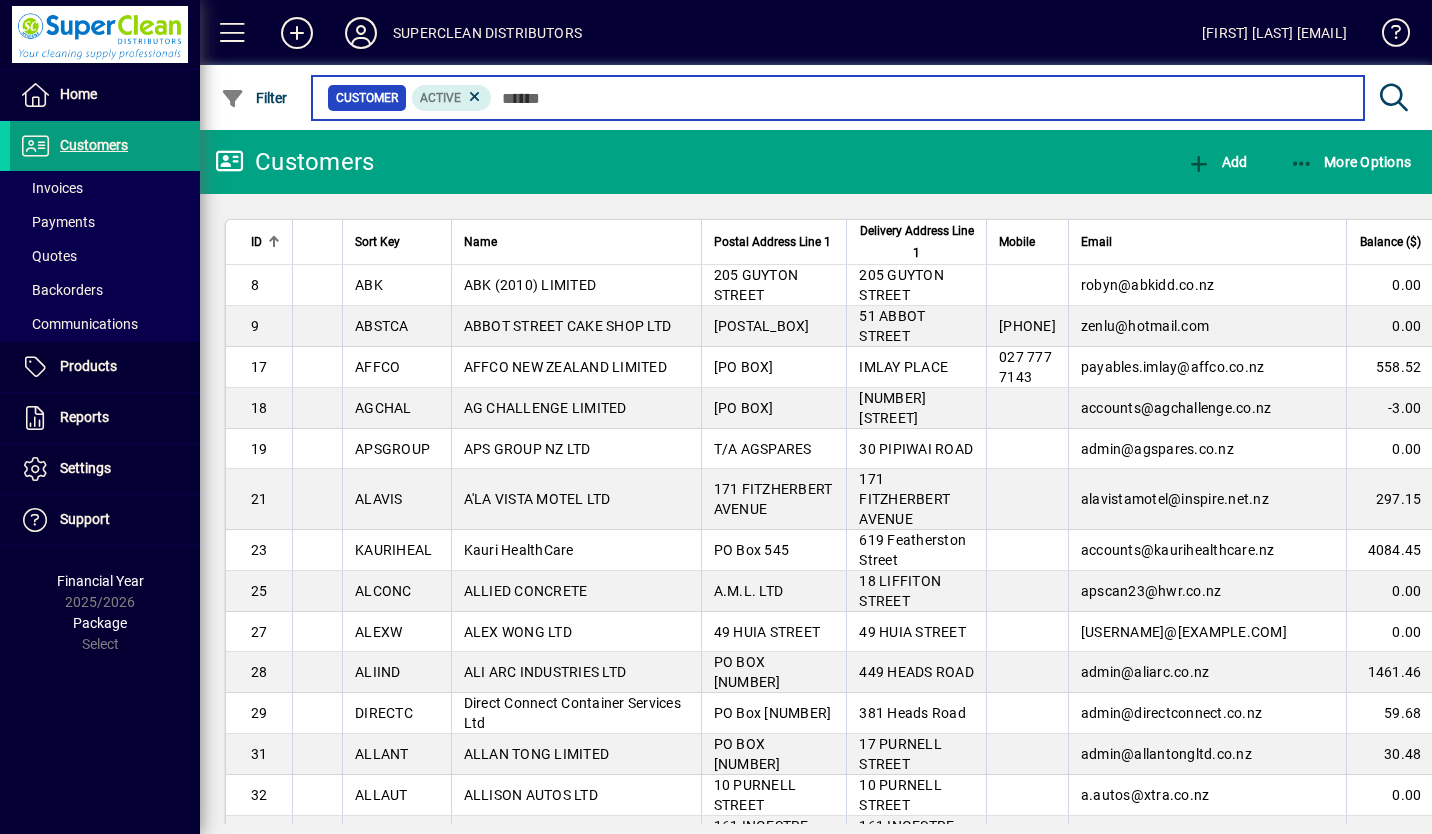 type on "*" 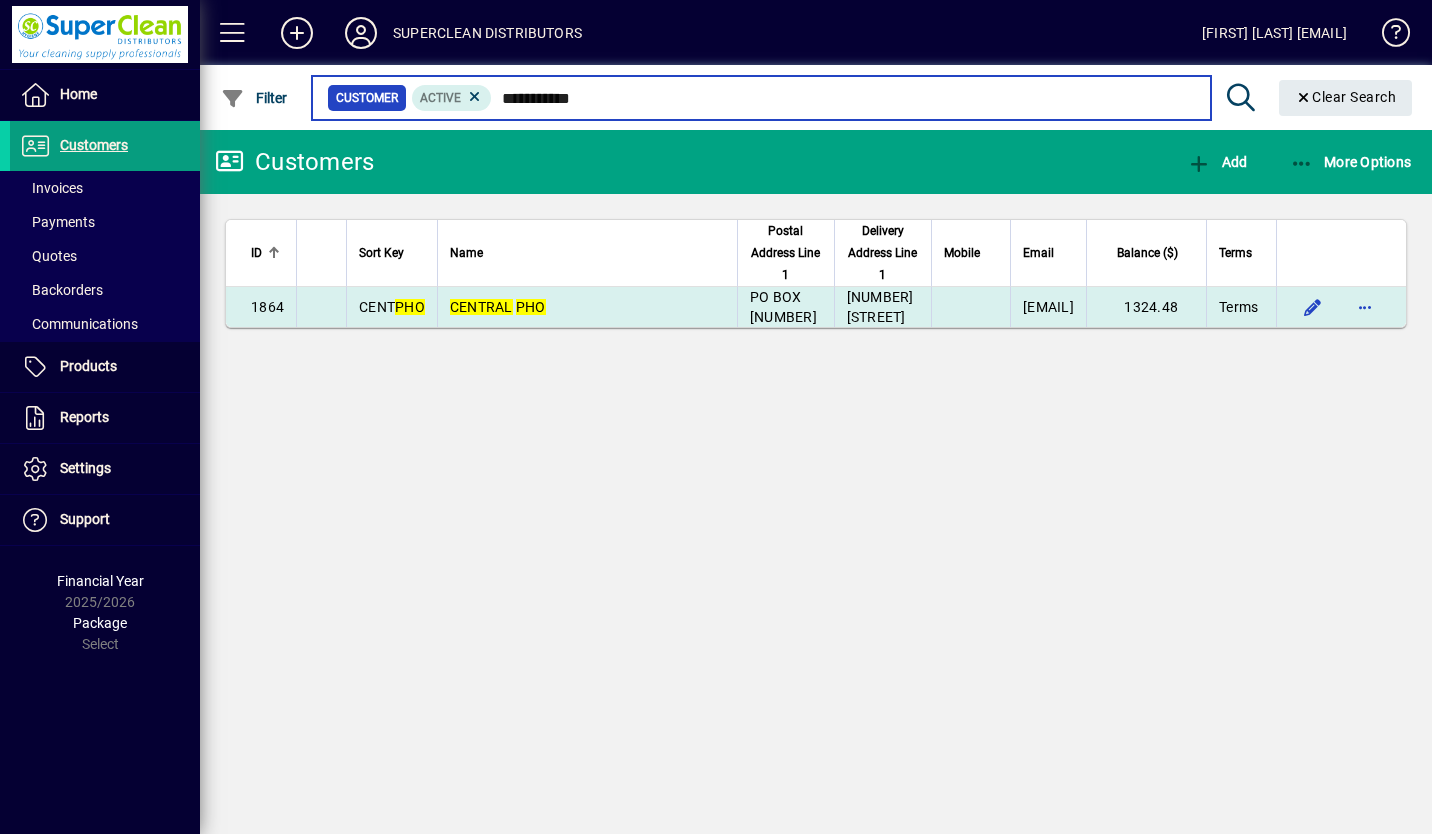 type on "**********" 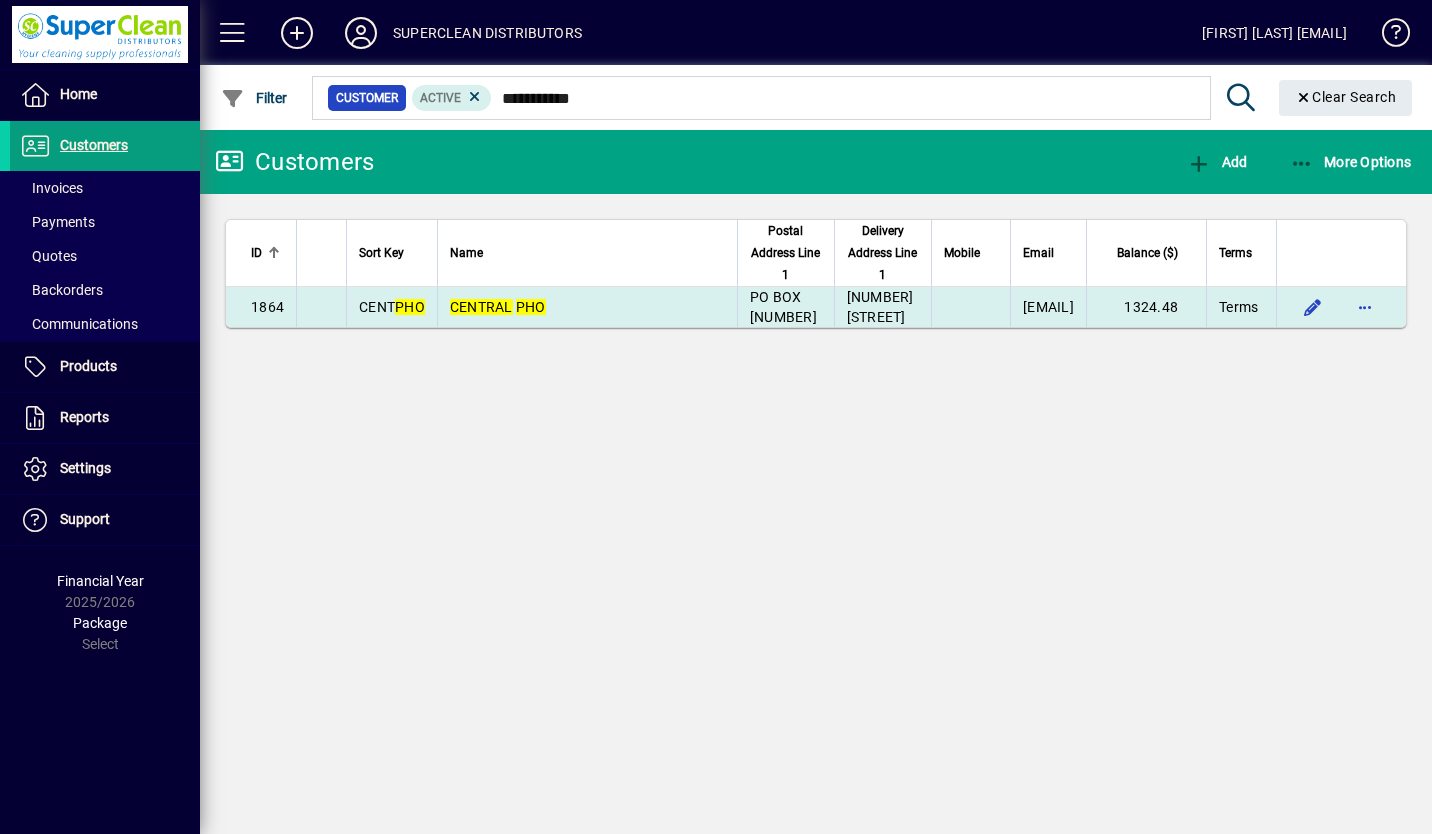 click on "CENTRAL   PHO" at bounding box center [587, 307] 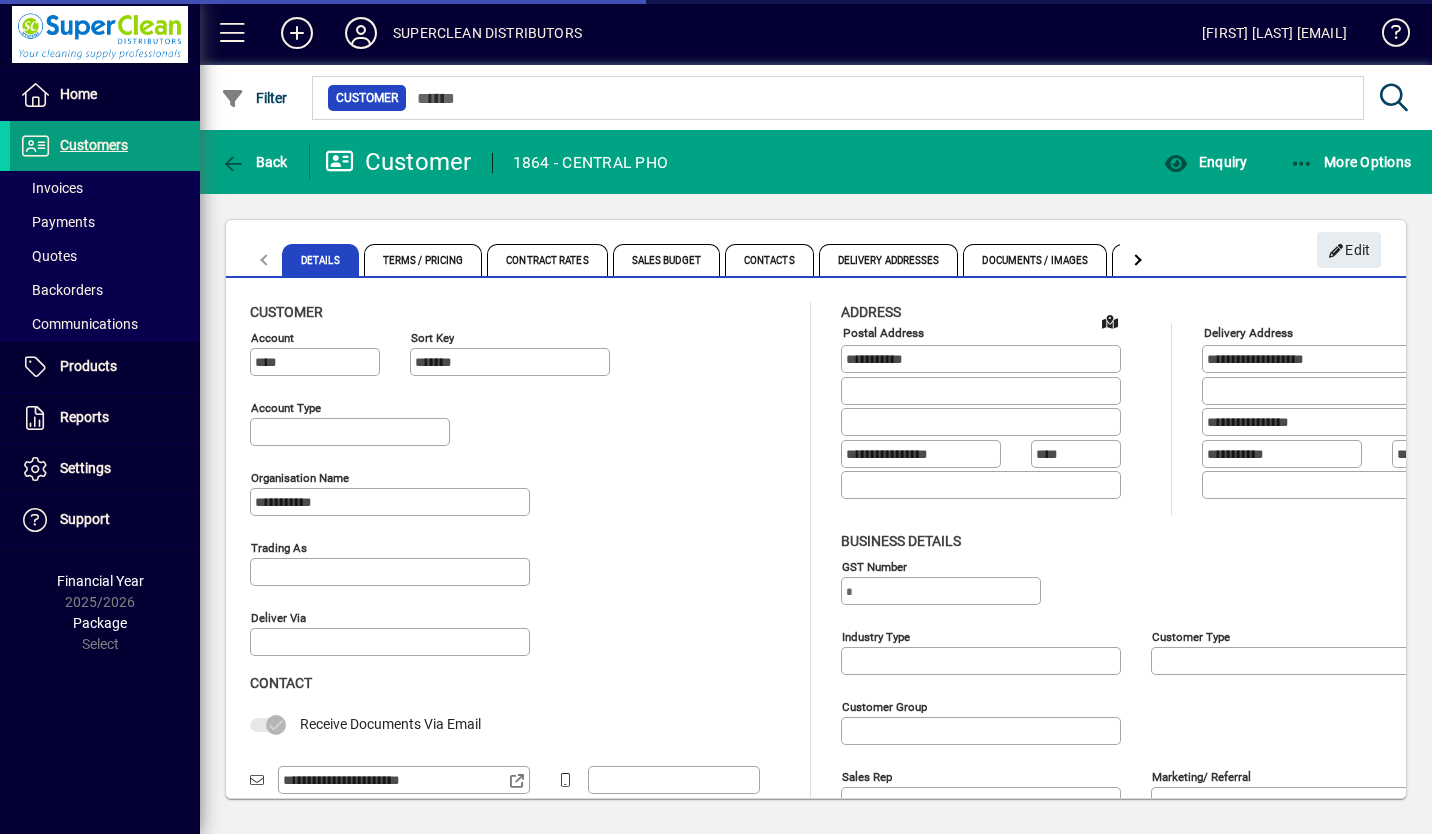 type on "**********" 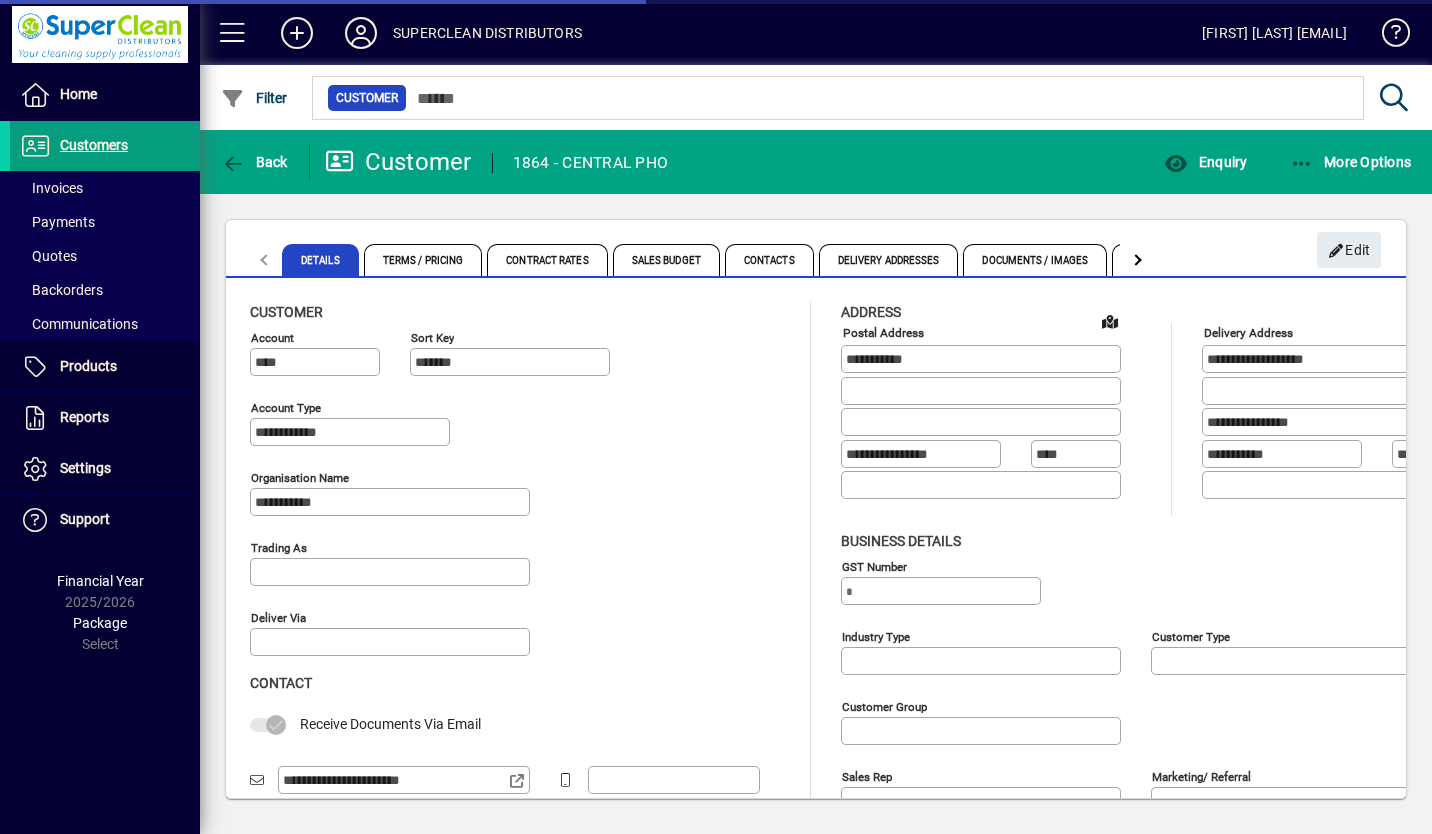 type on "**********" 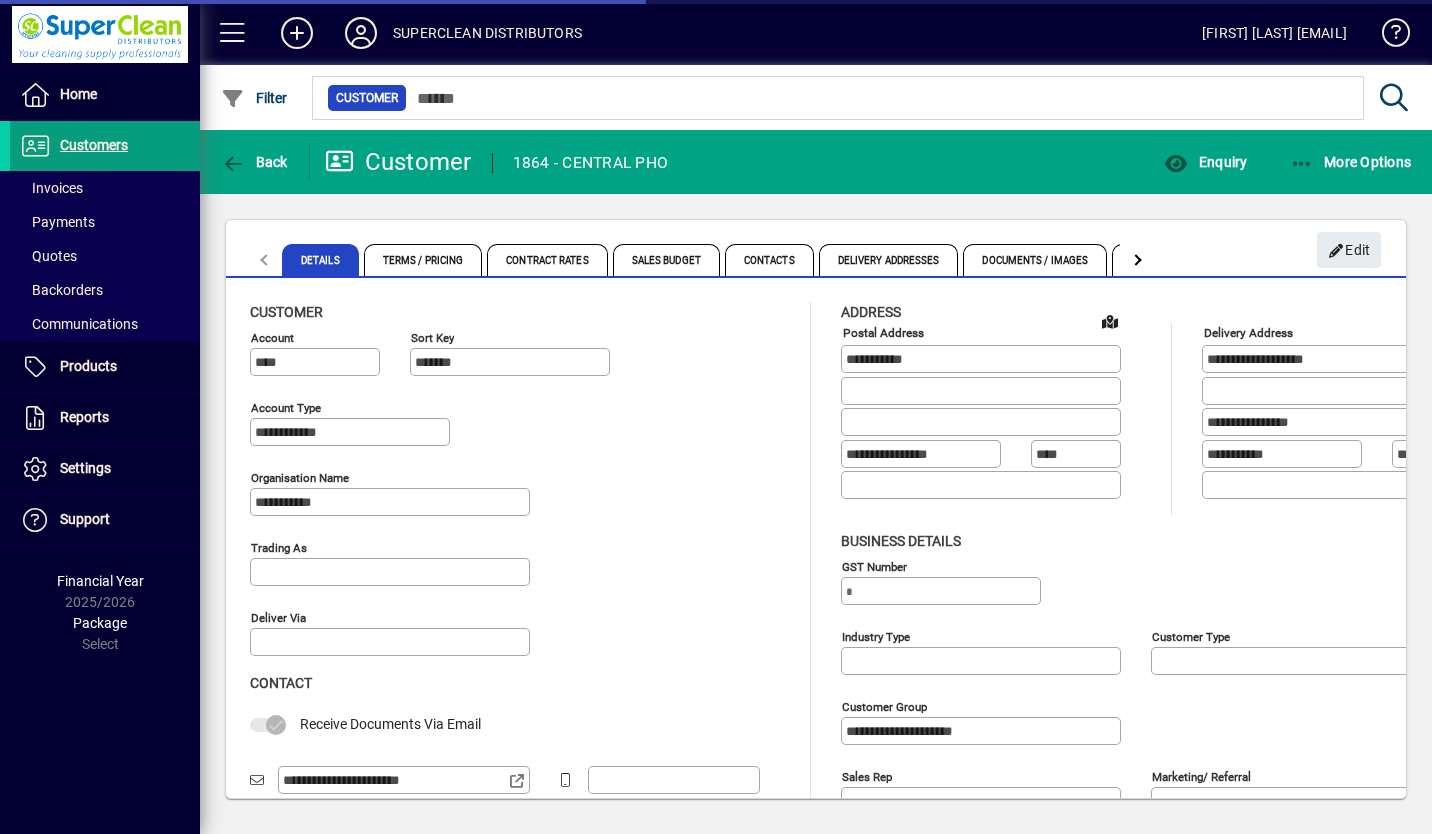 type on "**********" 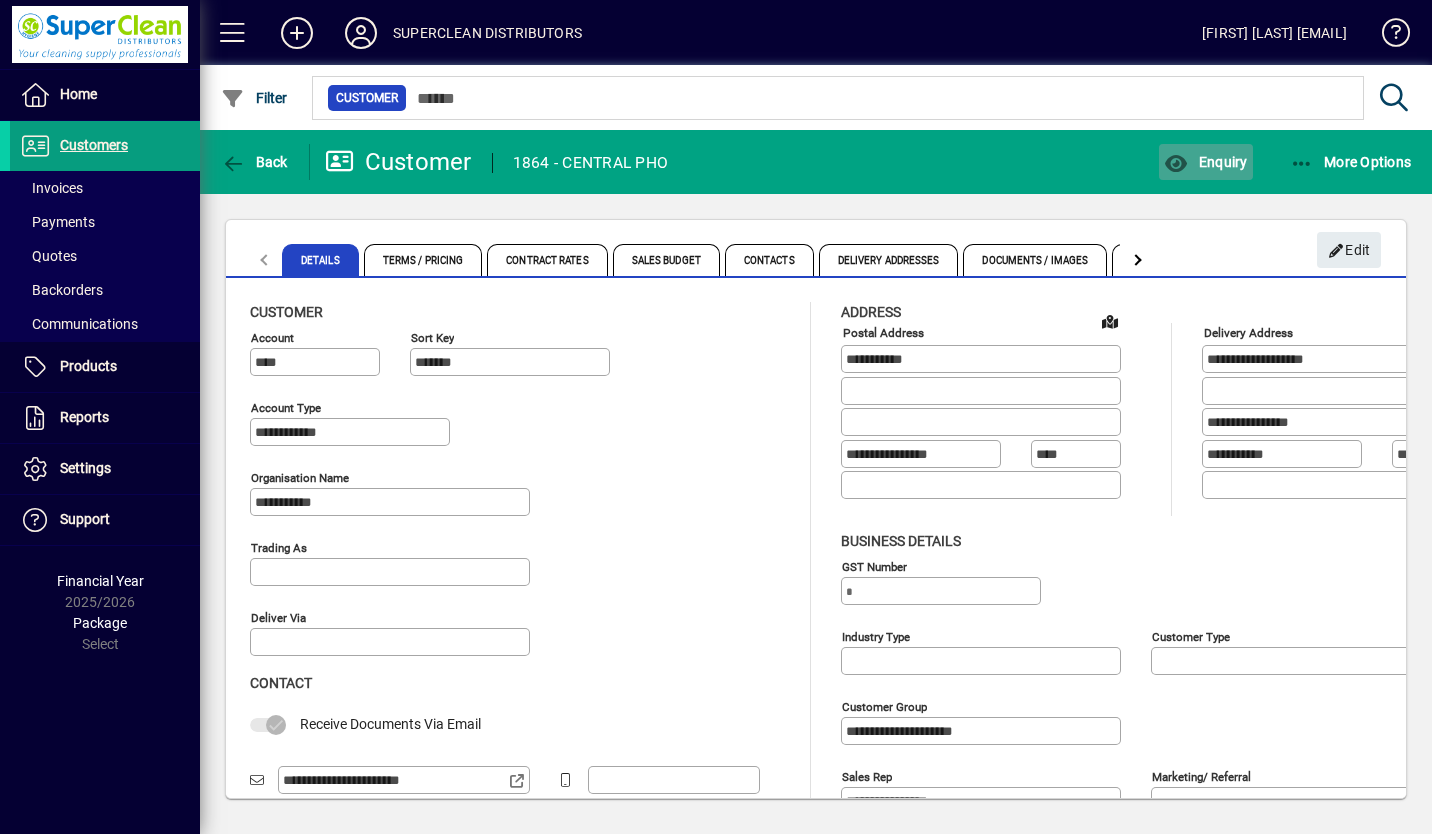 click on "Enquiry" 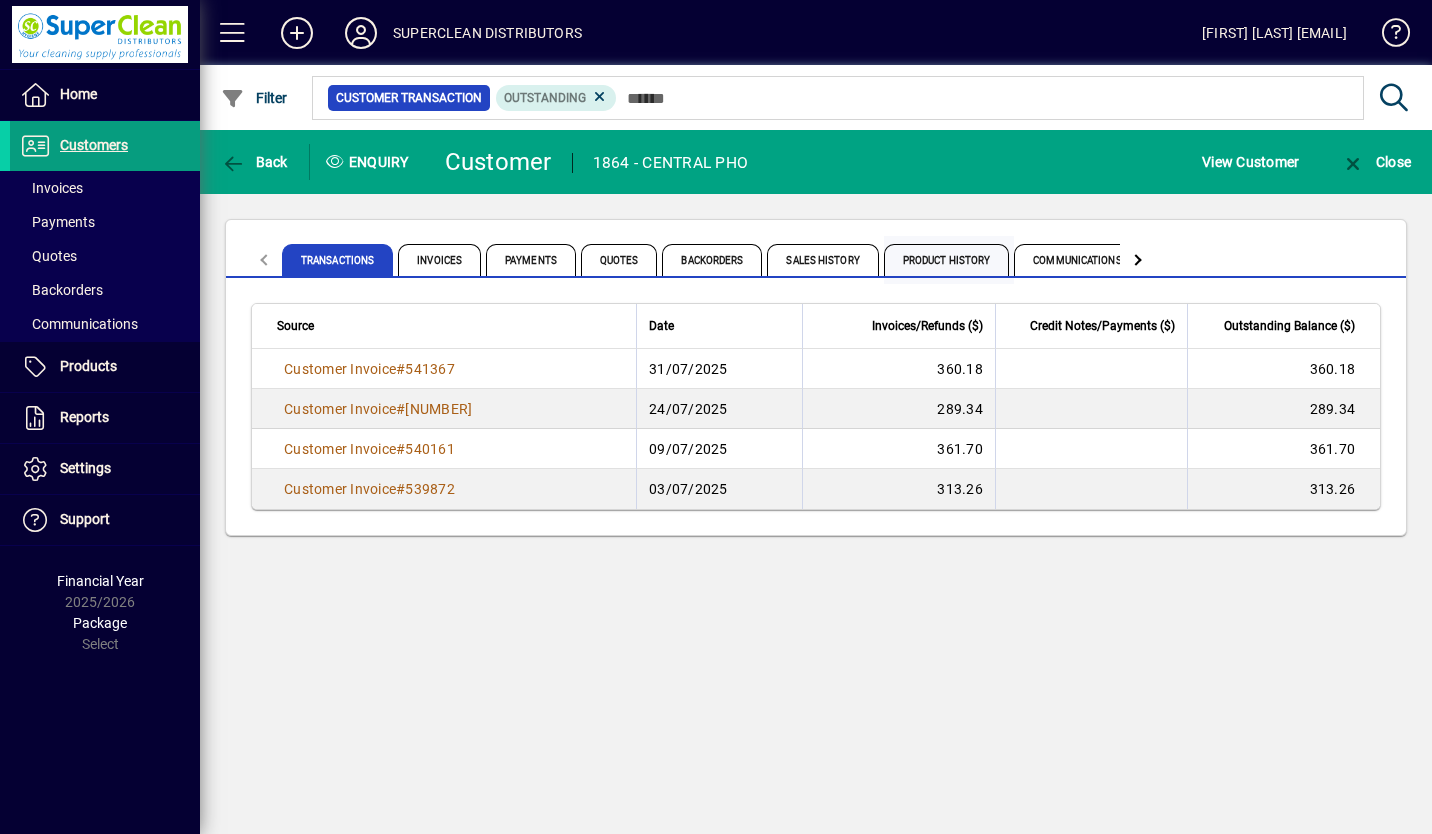 click on "Product History" at bounding box center [947, 260] 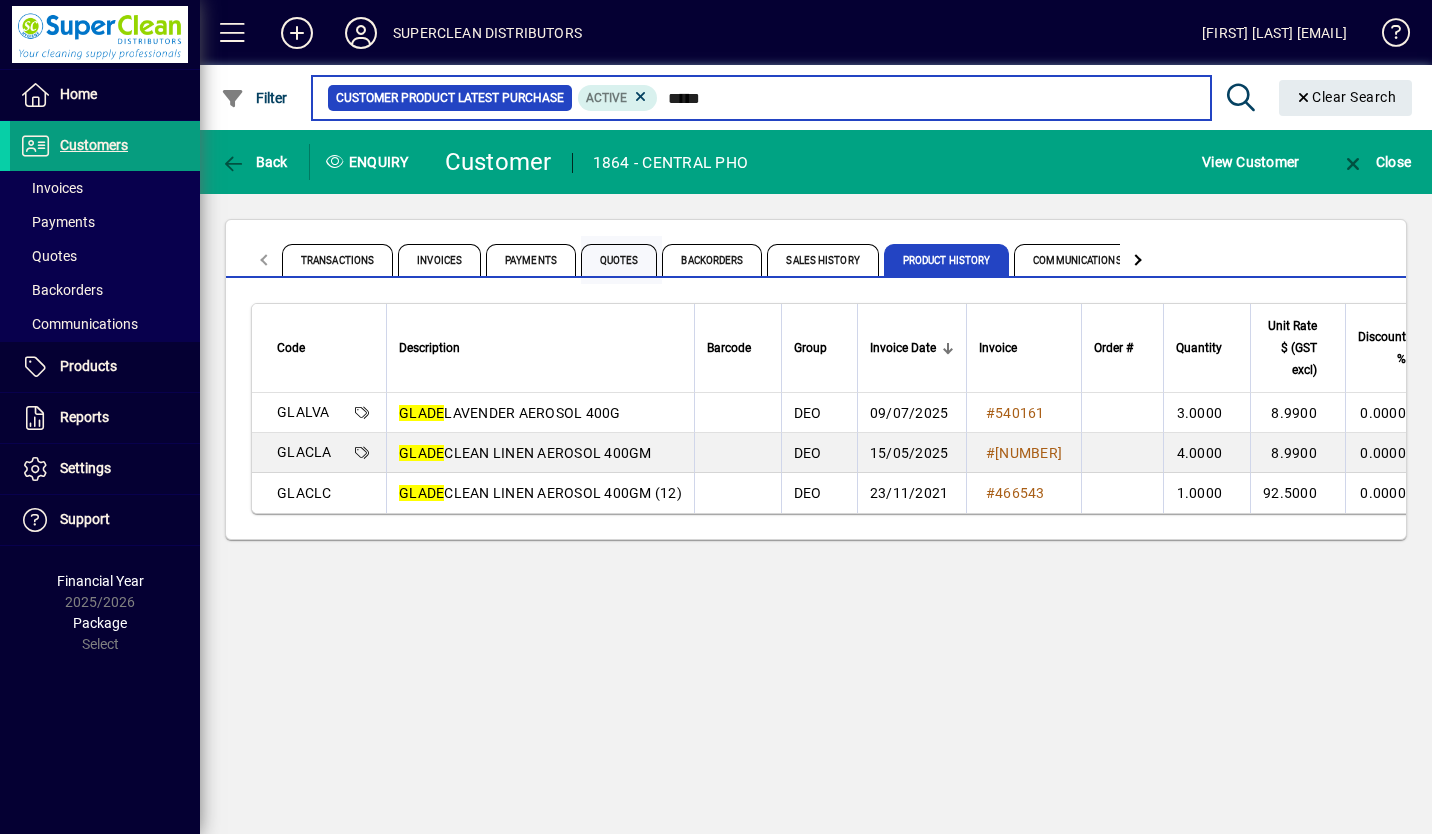 type on "*****" 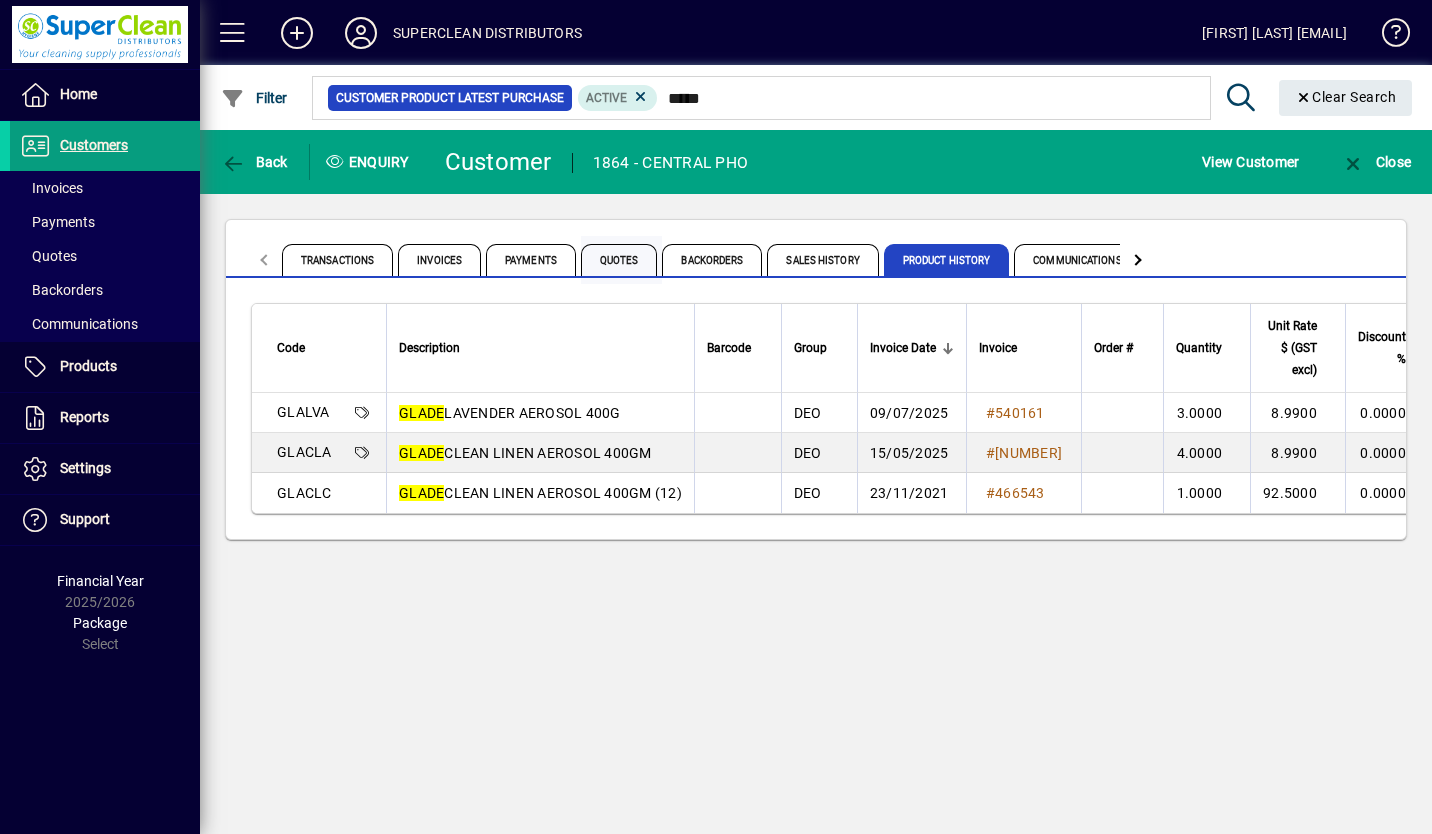 click on "Quotes" at bounding box center [619, 260] 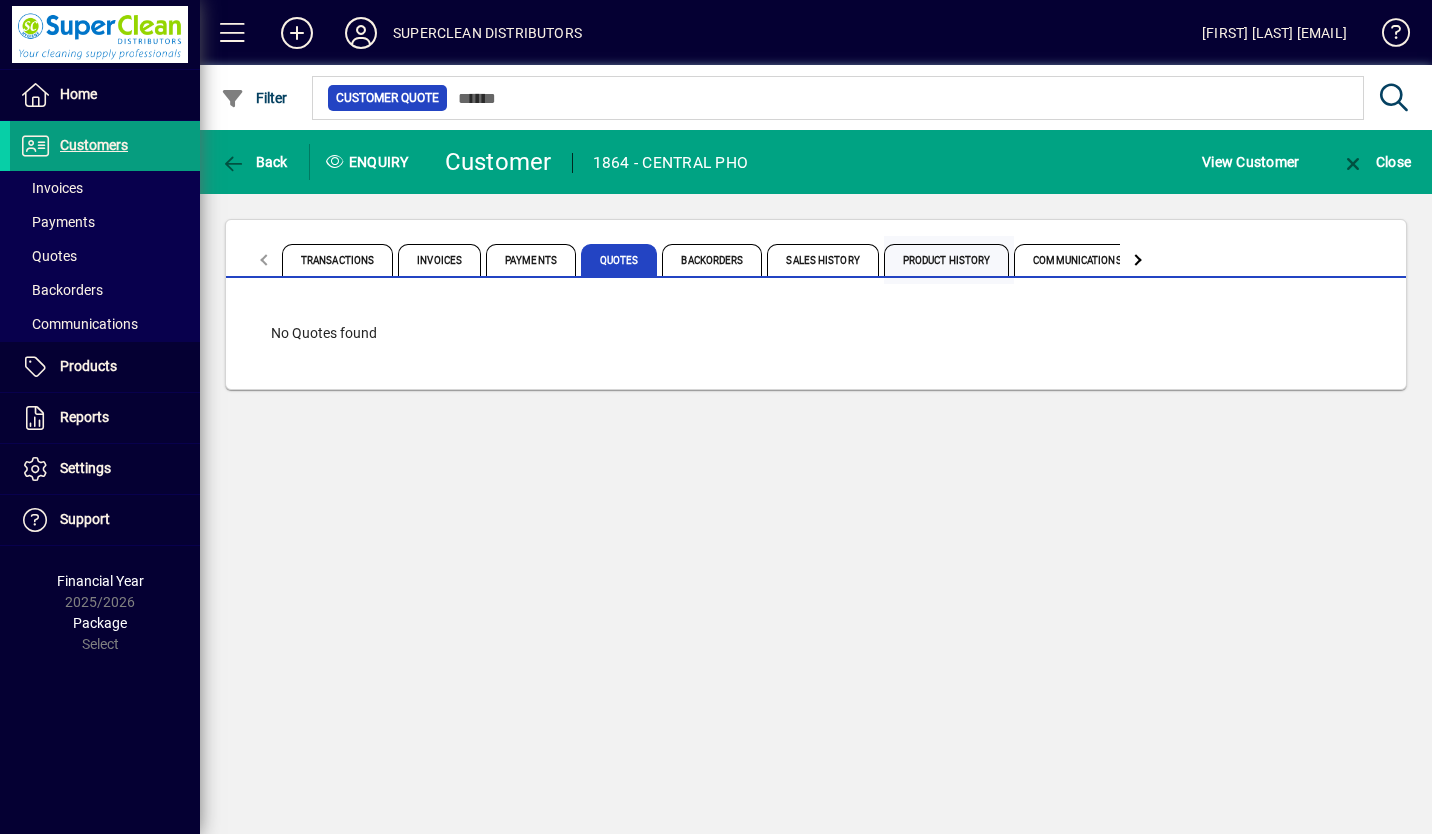 click on "Product History" at bounding box center [949, 260] 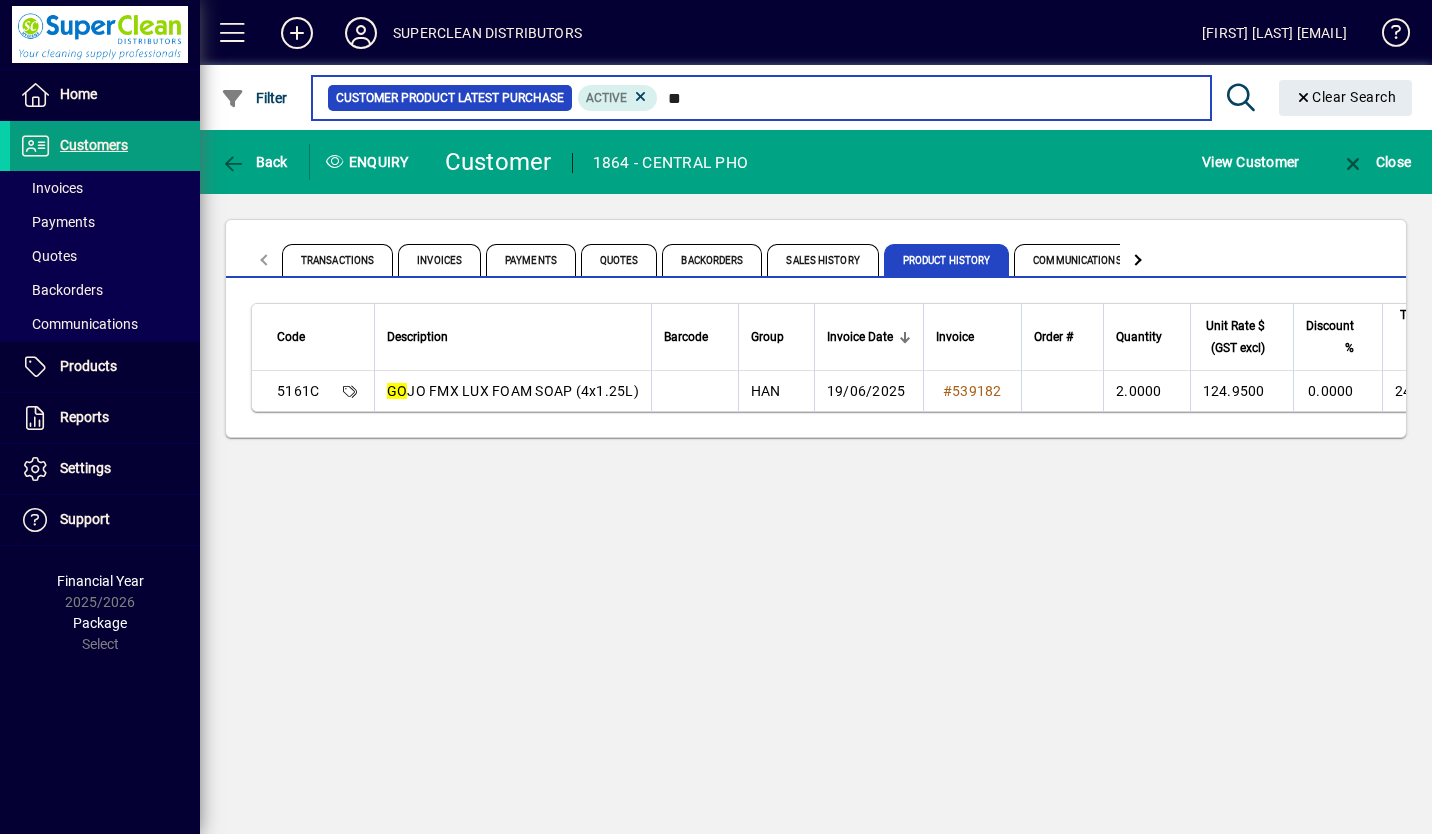 type on "**" 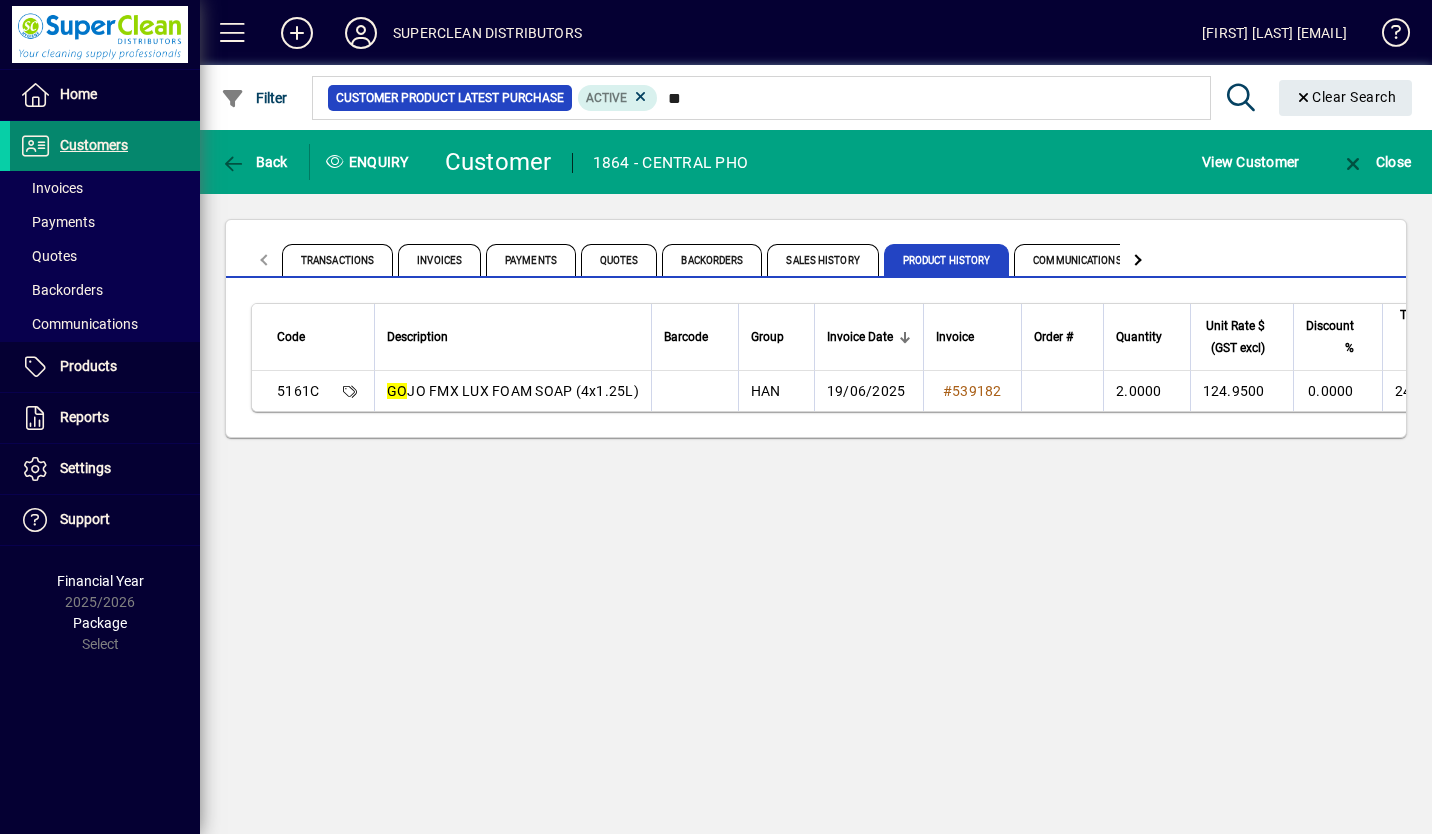 click on "Customers" at bounding box center [94, 145] 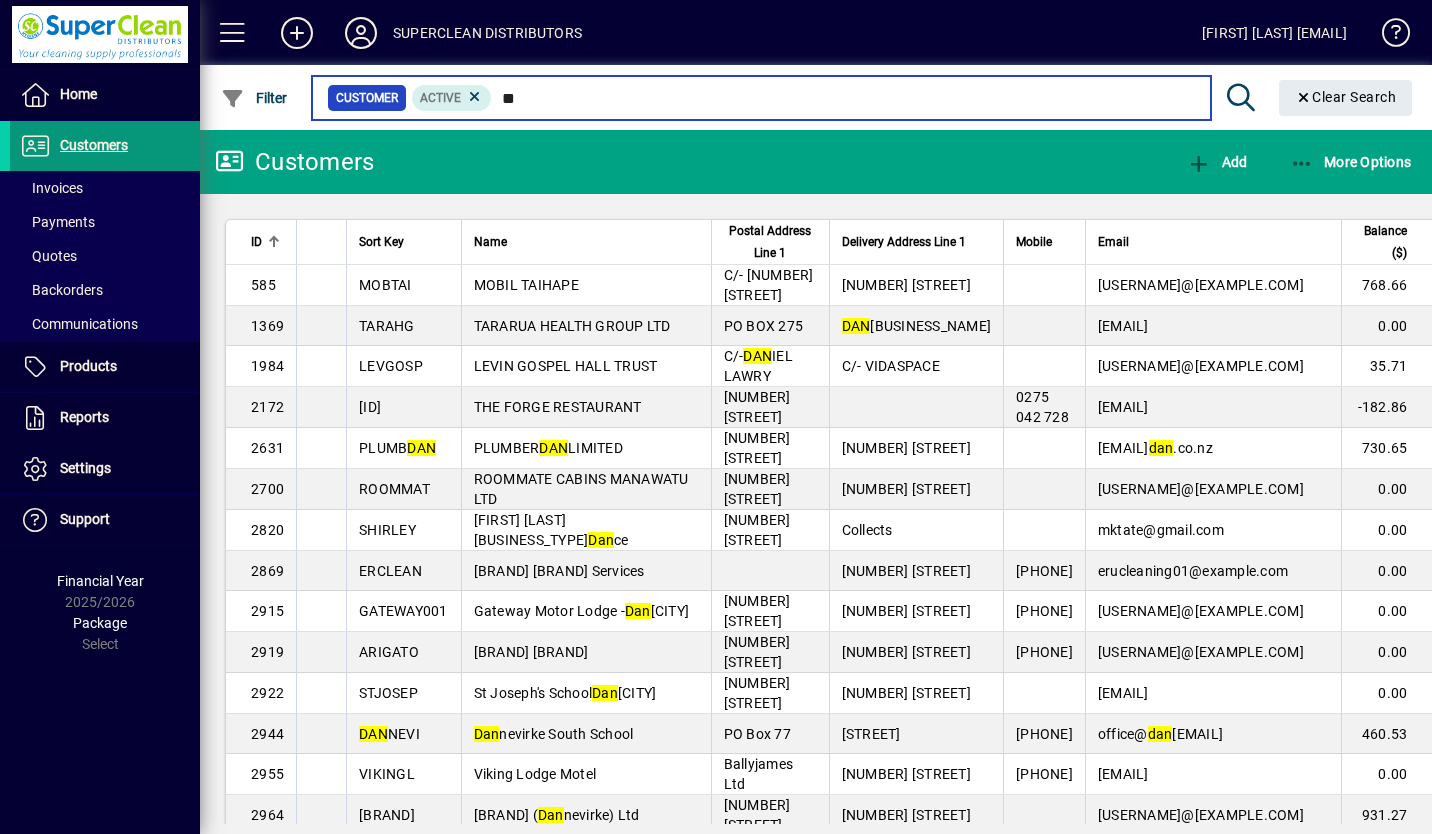 type on "*" 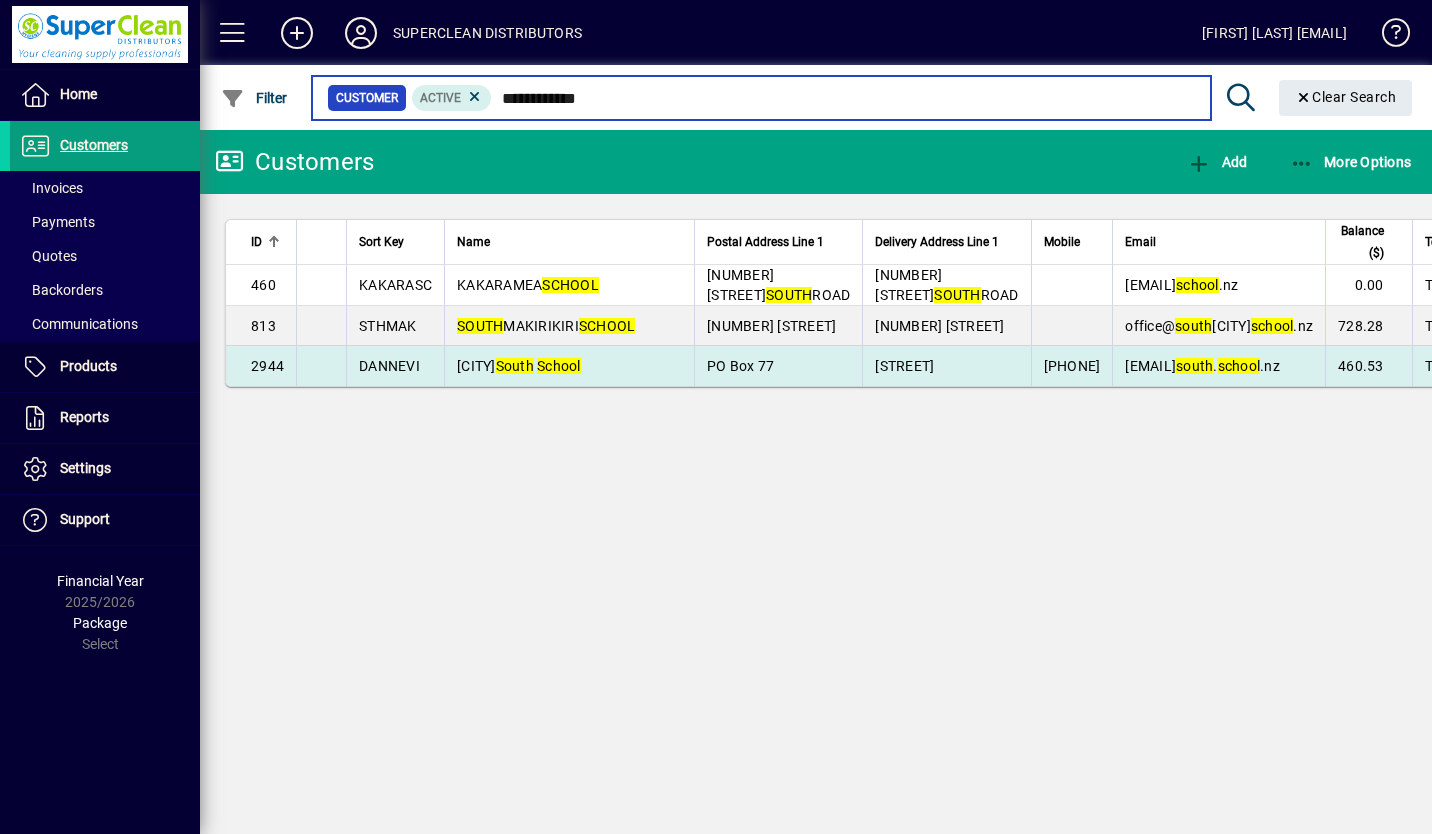 type on "**********" 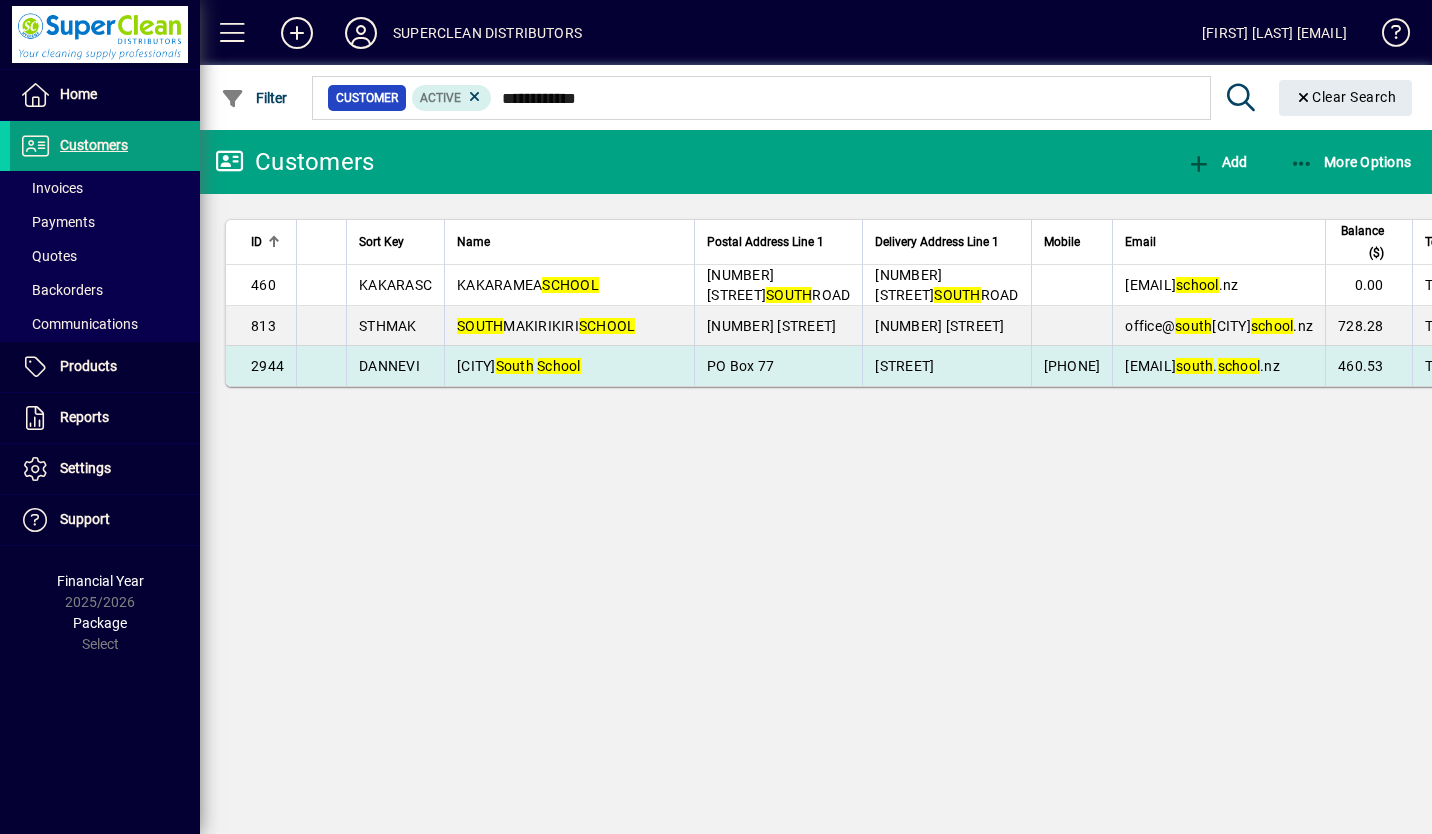 click on "[CITY] [SCHOOL NAME]" at bounding box center (519, 366) 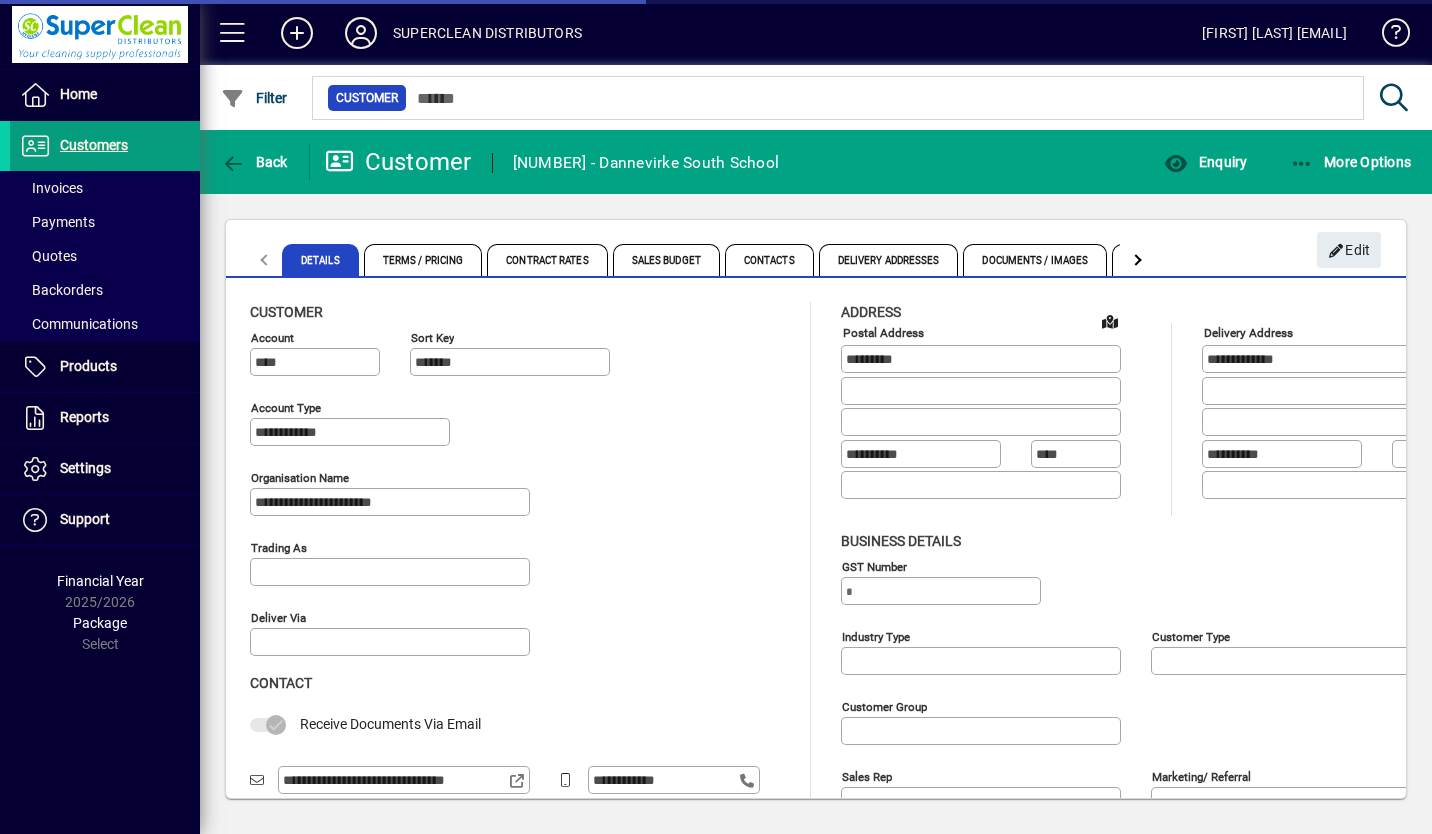 type on "**********" 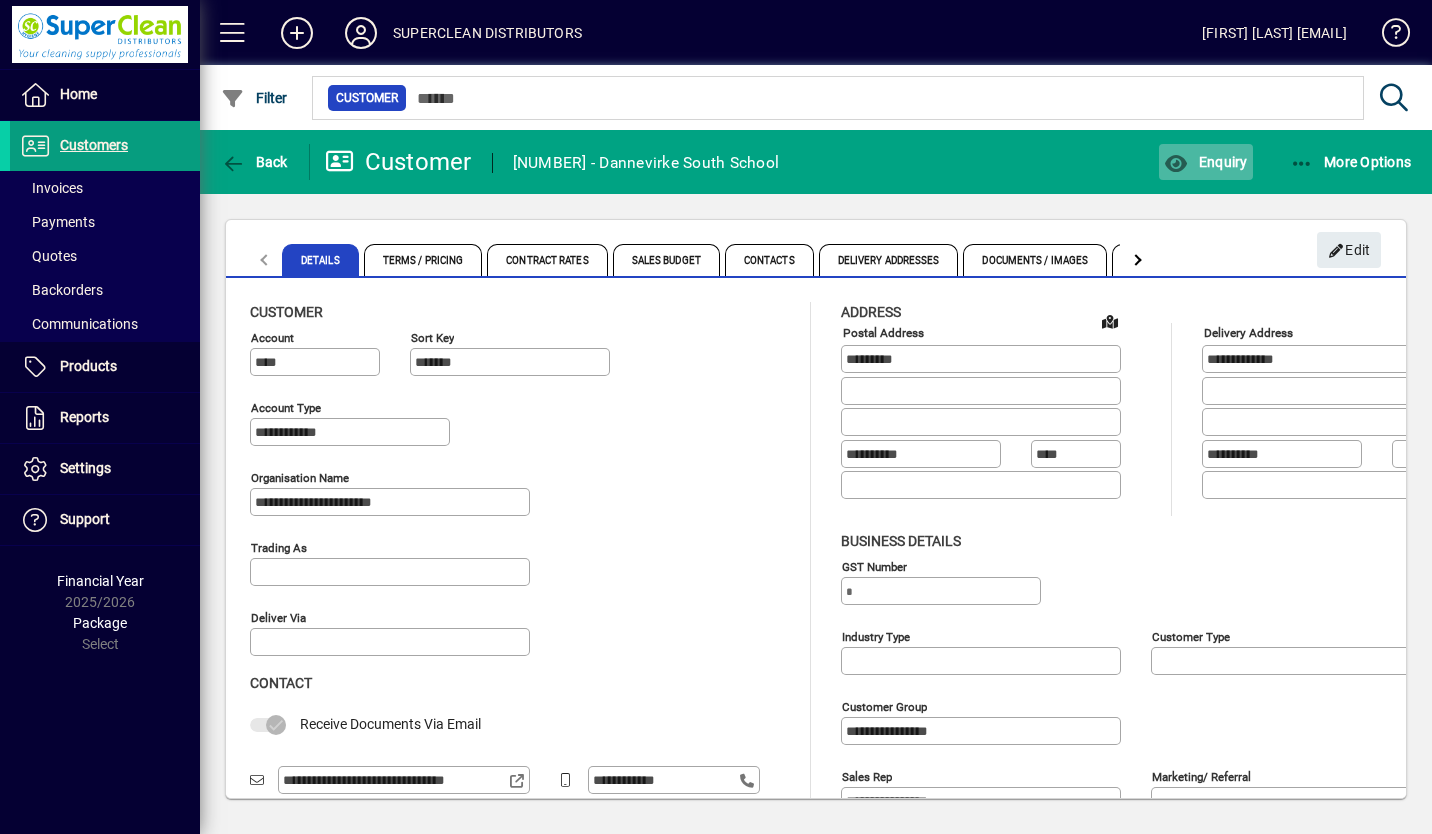 click on "Enquiry" 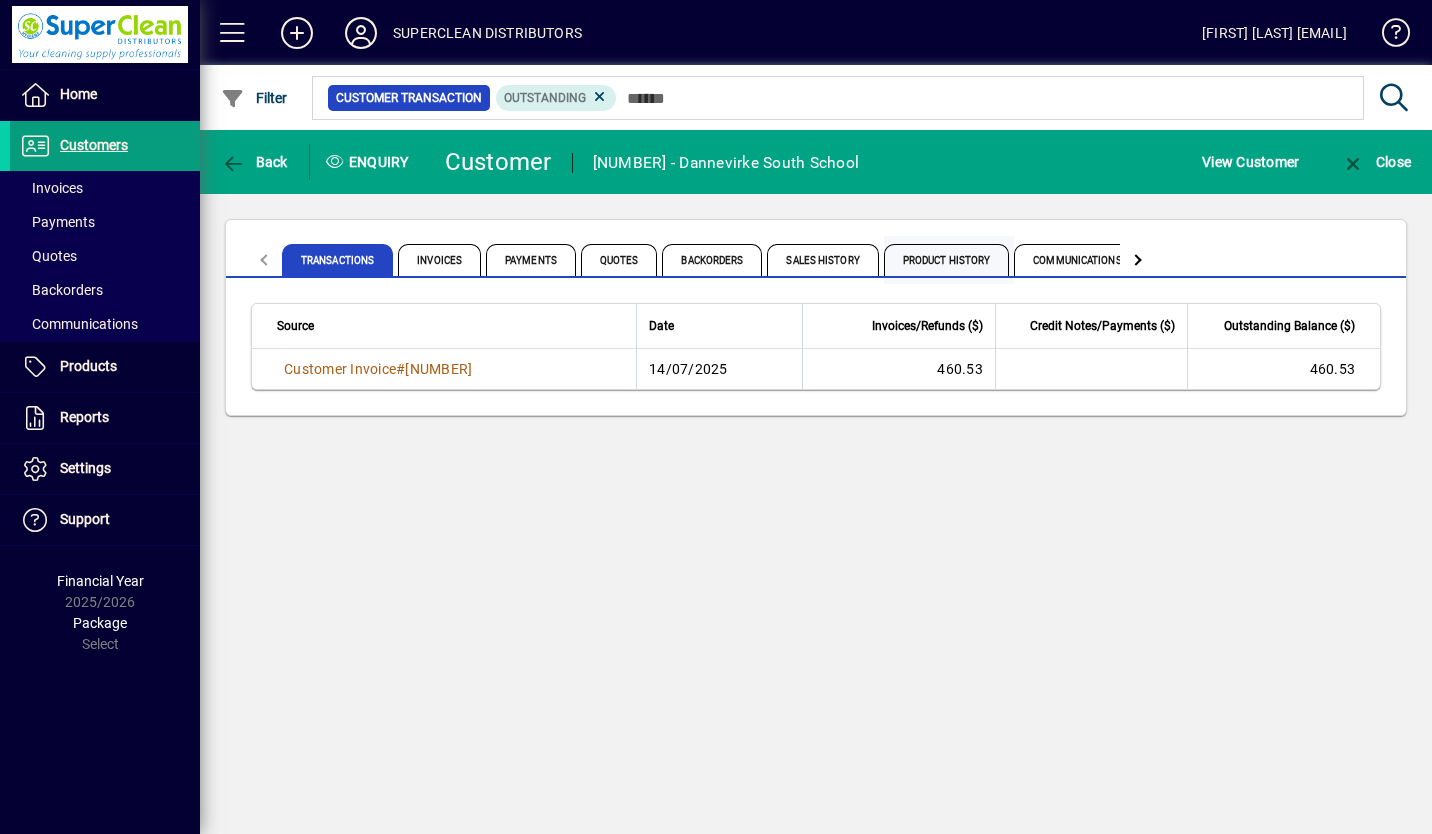 click on "Product History" at bounding box center (947, 260) 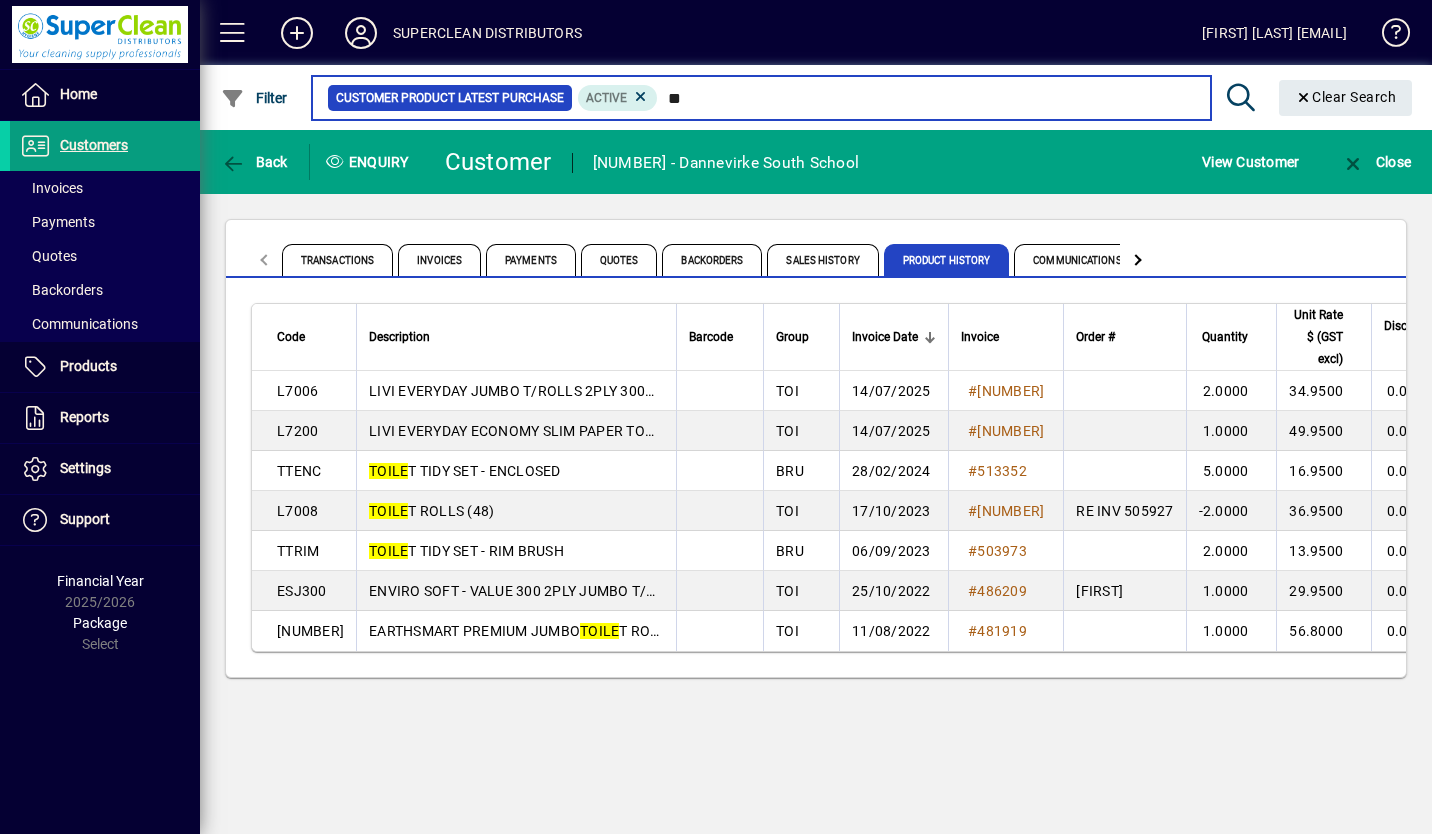 type on "*" 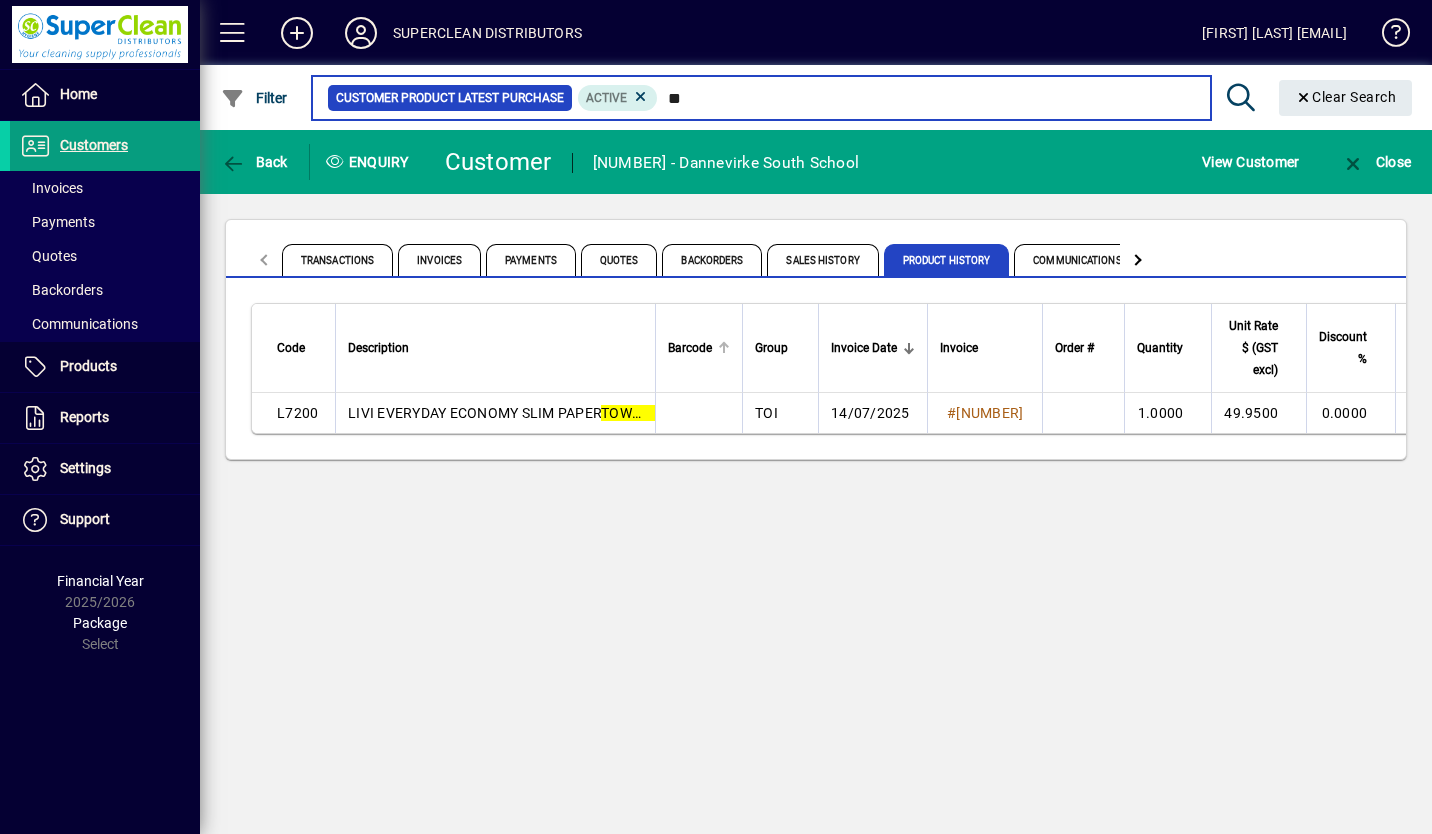 type on "*" 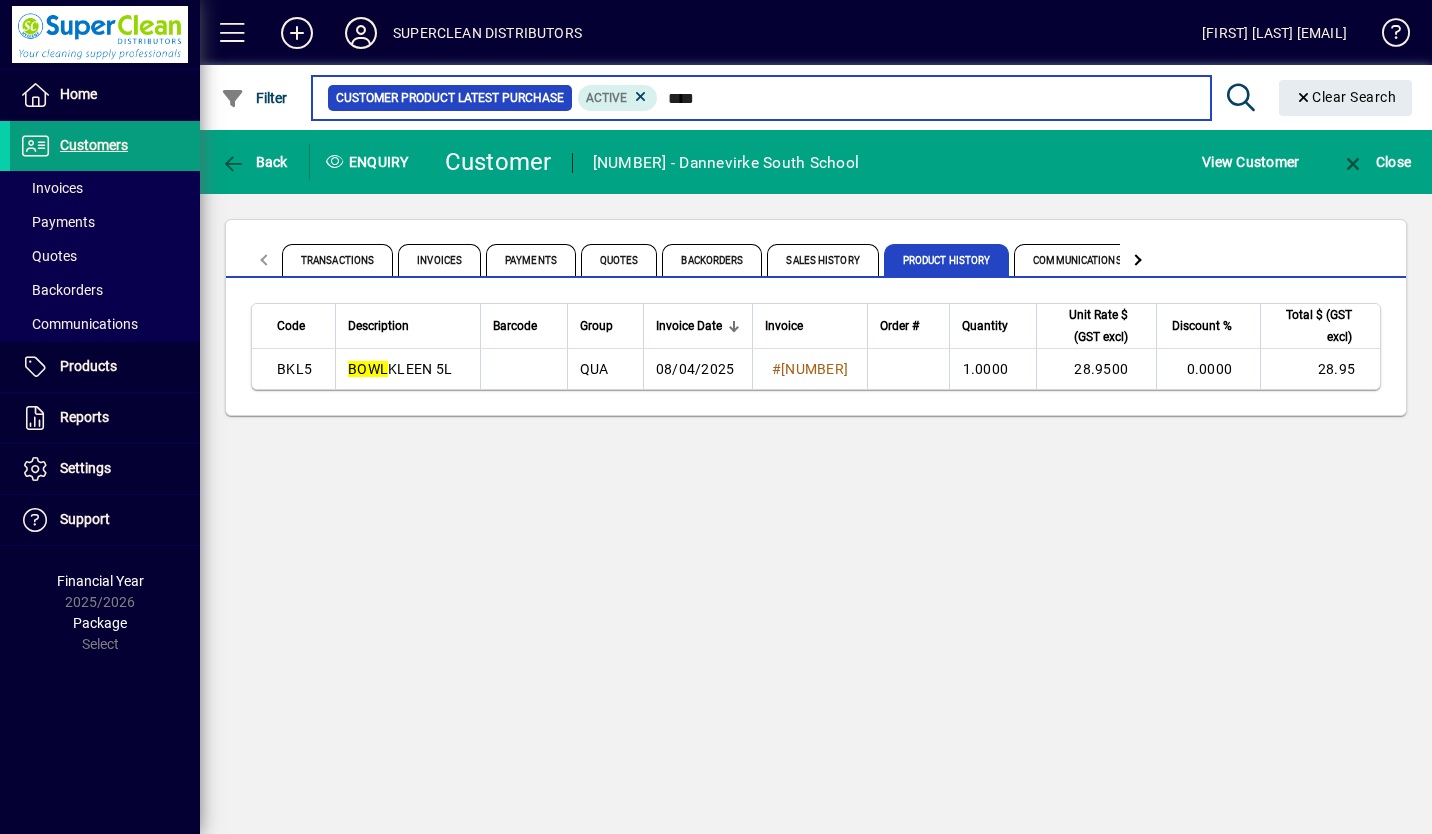 type on "****" 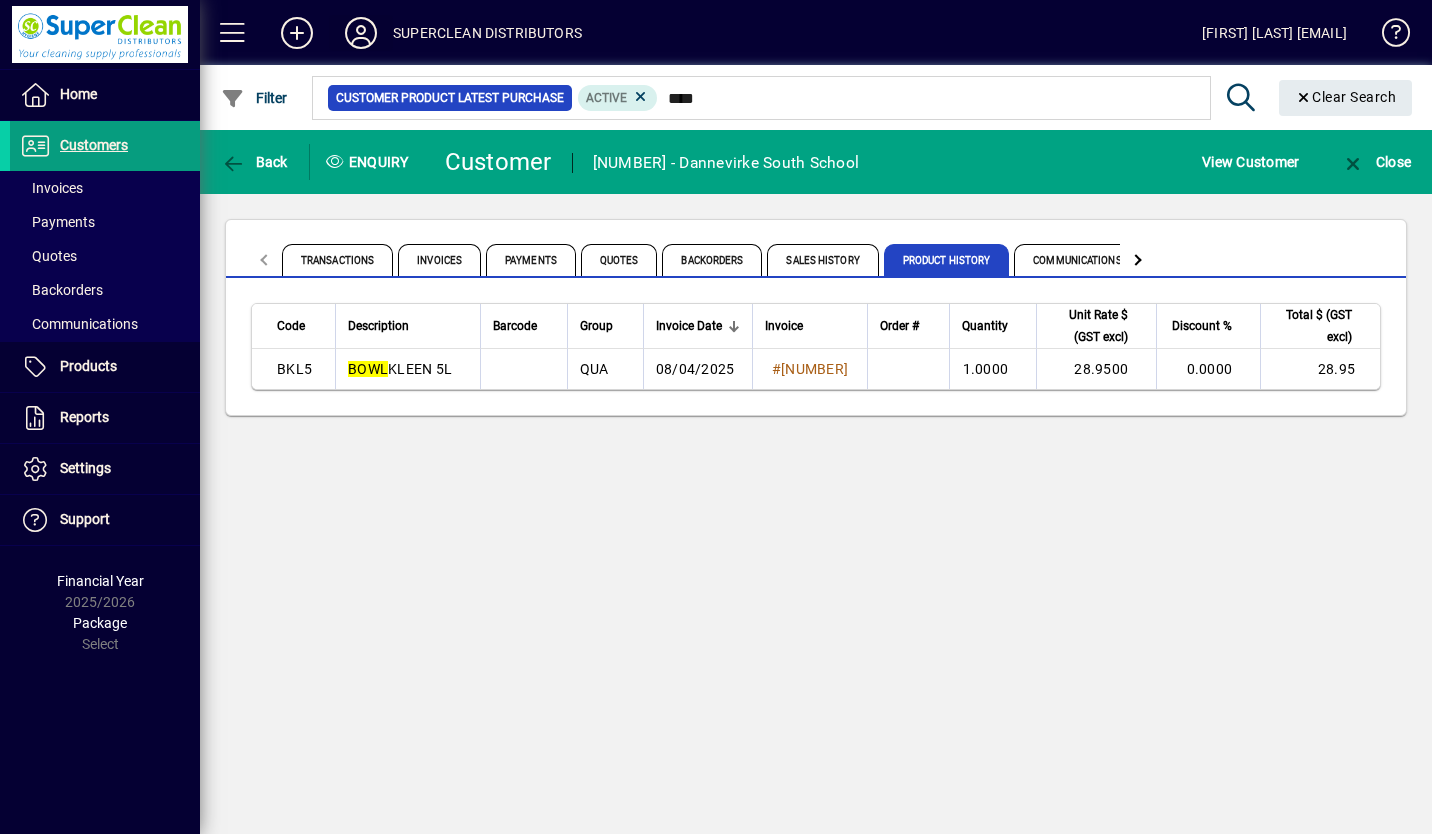click 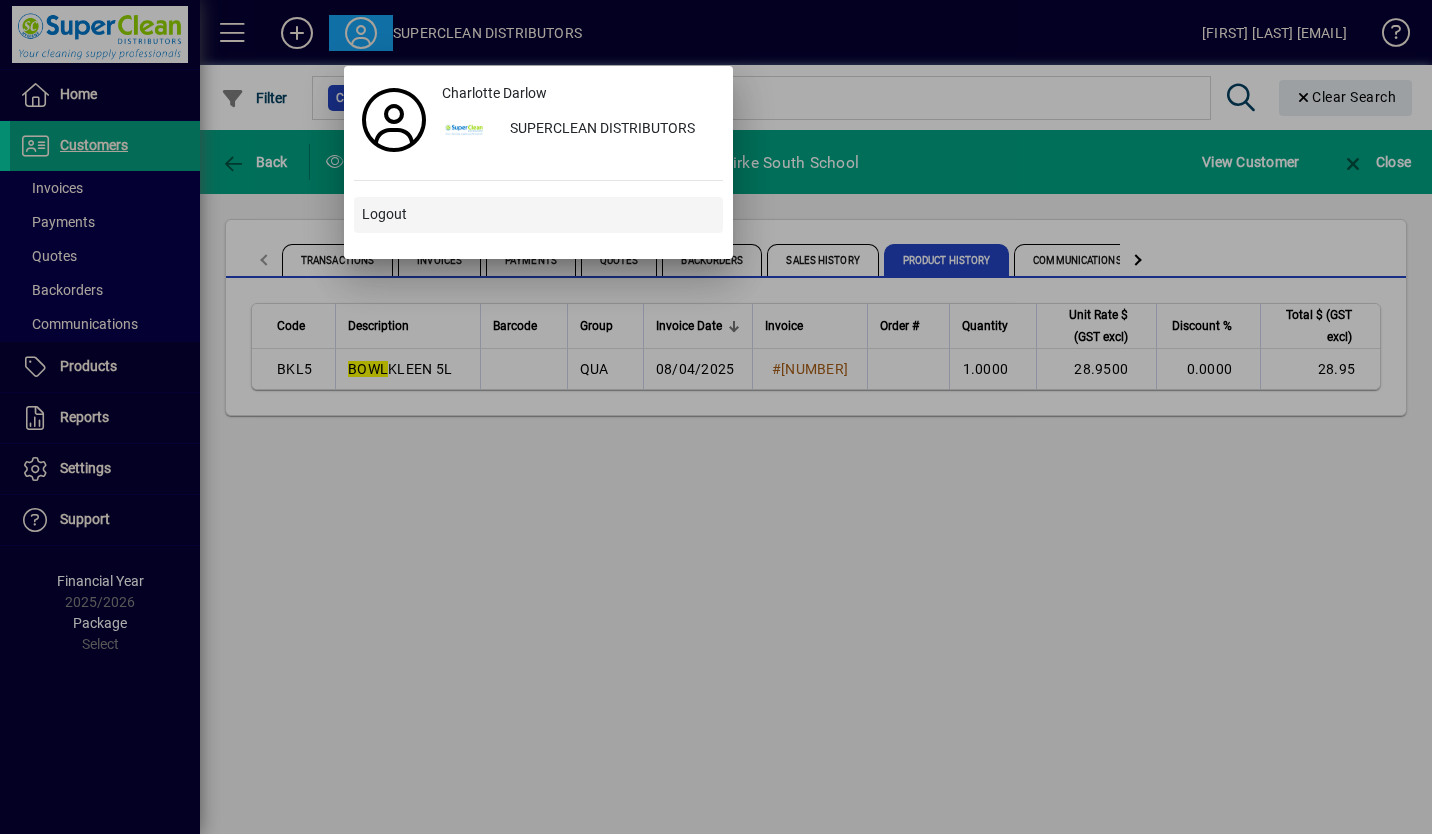 click on "Logout" at bounding box center [384, 214] 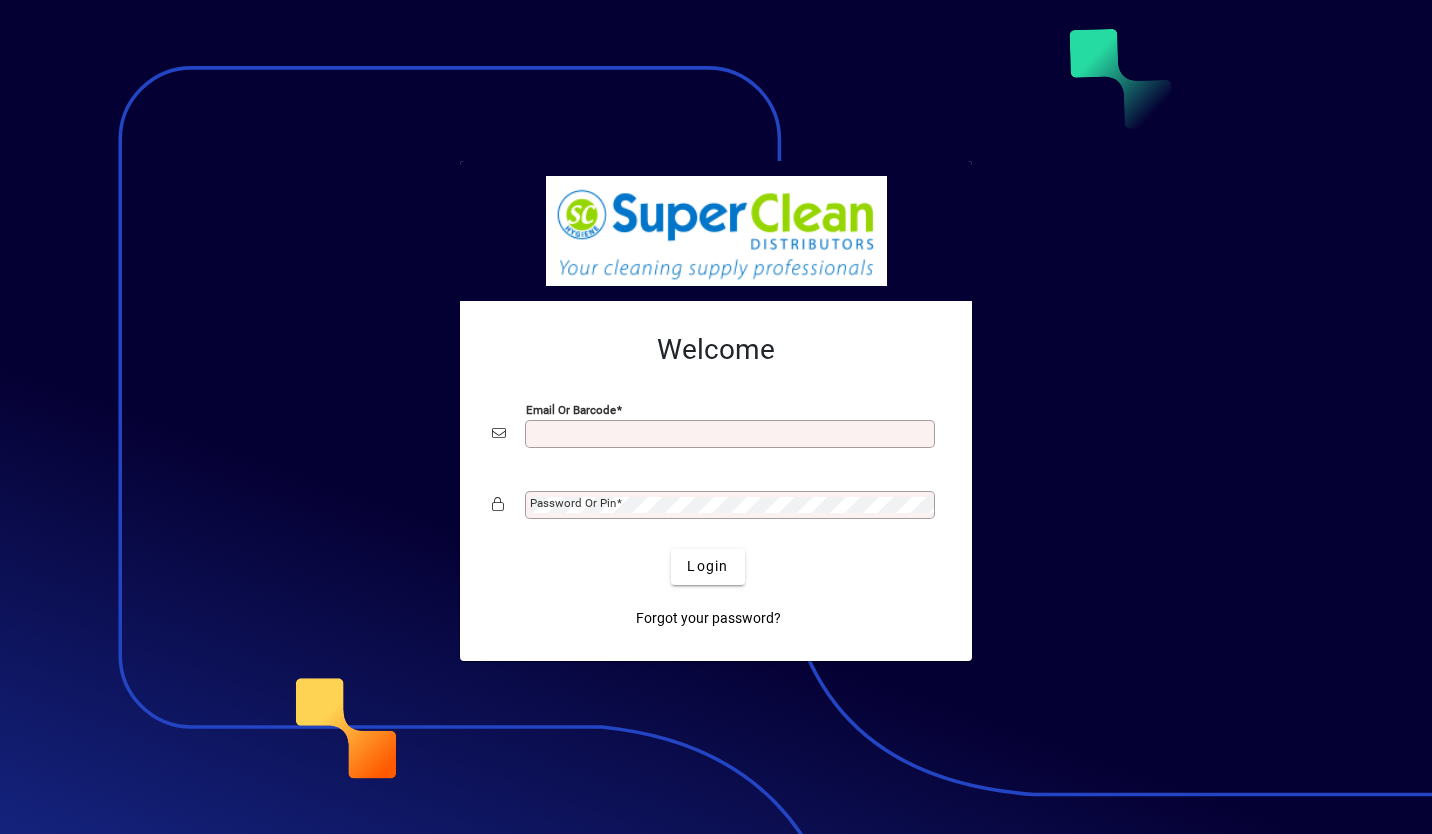 scroll, scrollTop: 0, scrollLeft: 0, axis: both 